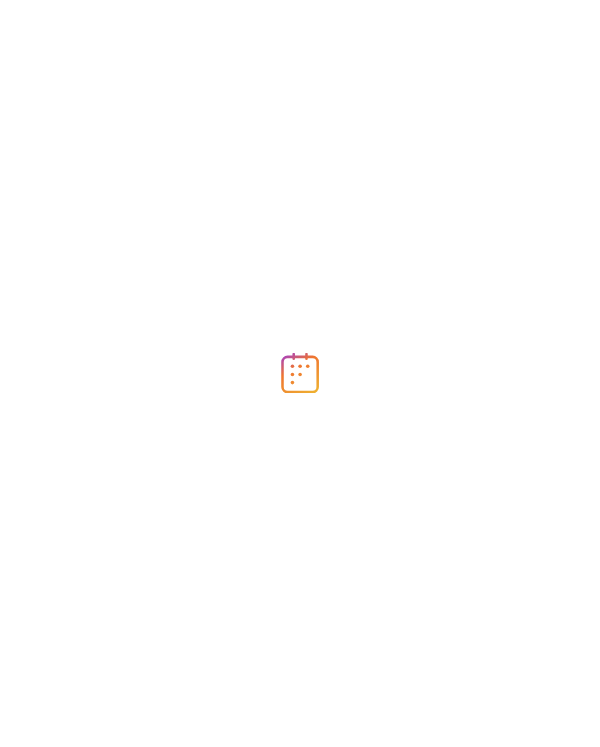 scroll, scrollTop: 0, scrollLeft: 0, axis: both 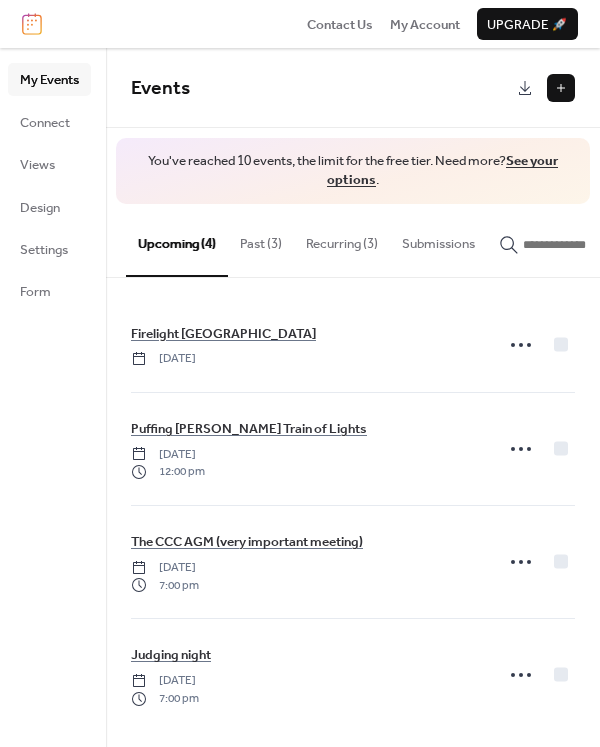 click on "Past  (3)" at bounding box center [261, 239] 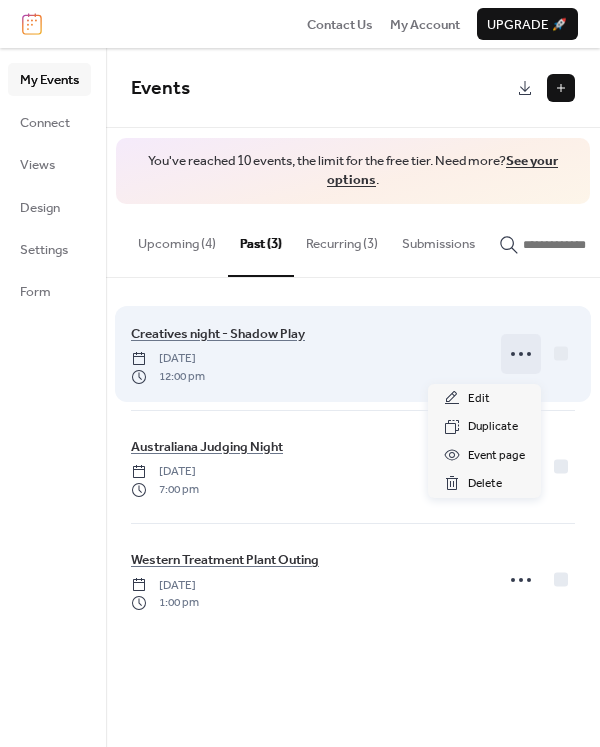click 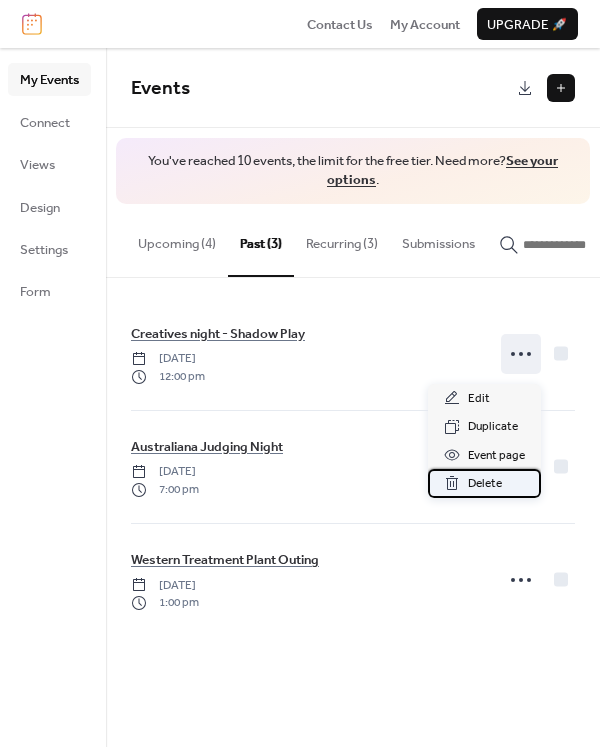 click on "Delete" at bounding box center [485, 484] 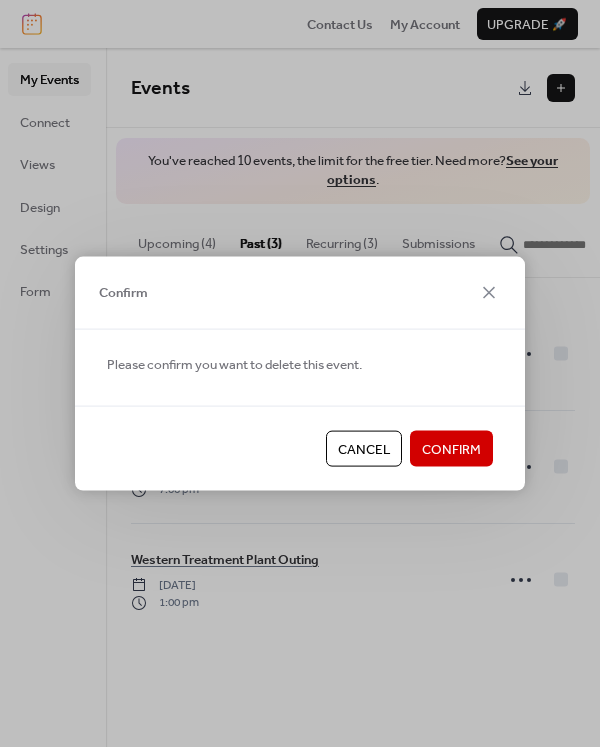 click on "Confirm" at bounding box center (451, 450) 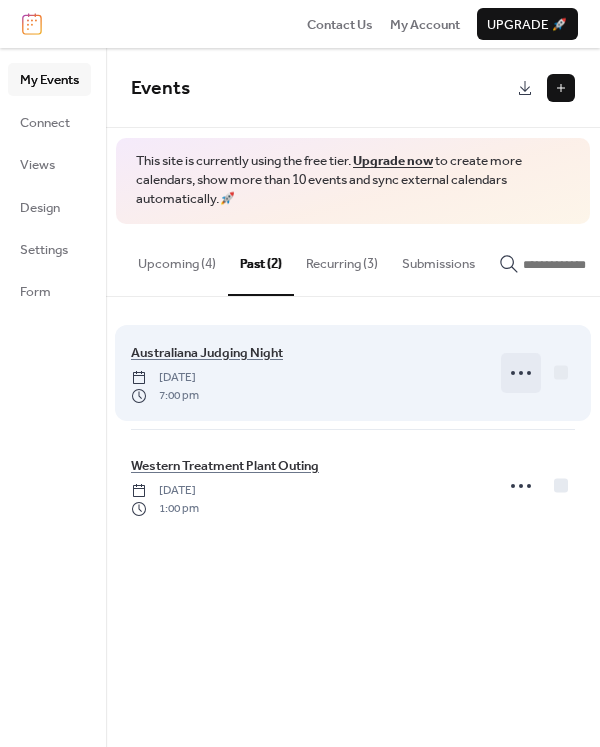 click 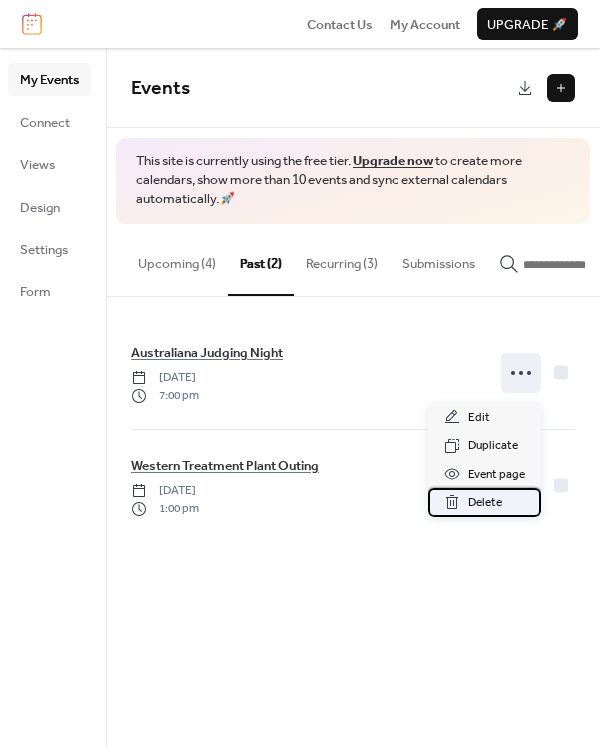 click on "Delete" at bounding box center [485, 503] 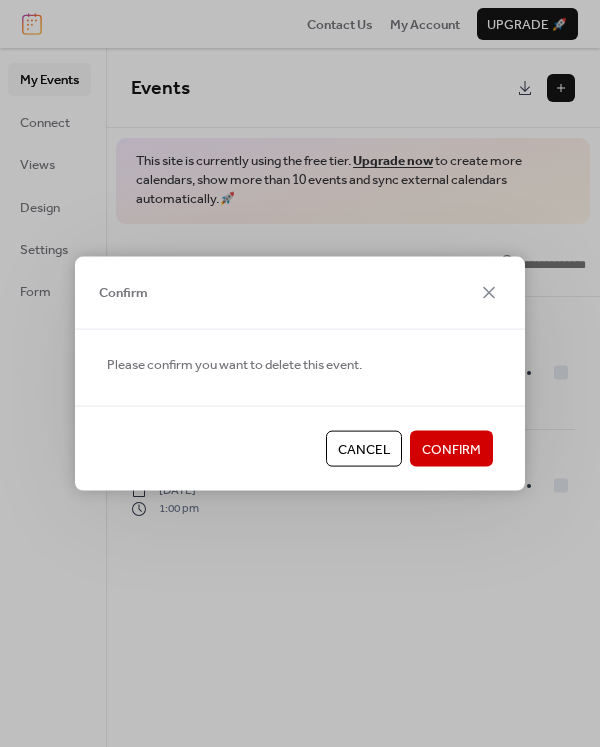 click on "Confirm" at bounding box center (451, 450) 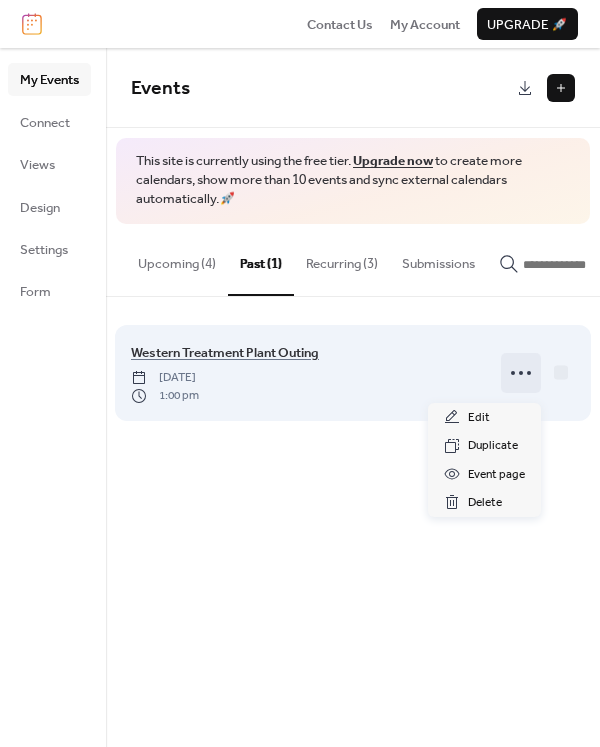 click 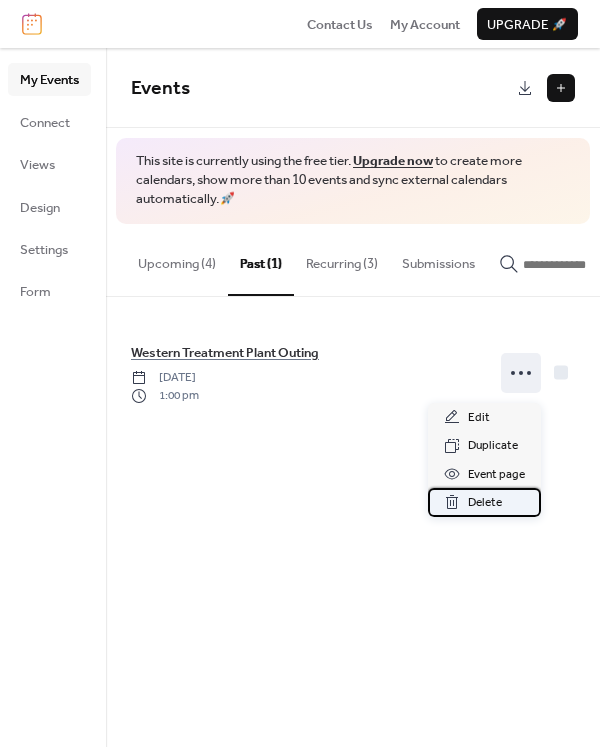 click on "Delete" at bounding box center (484, 502) 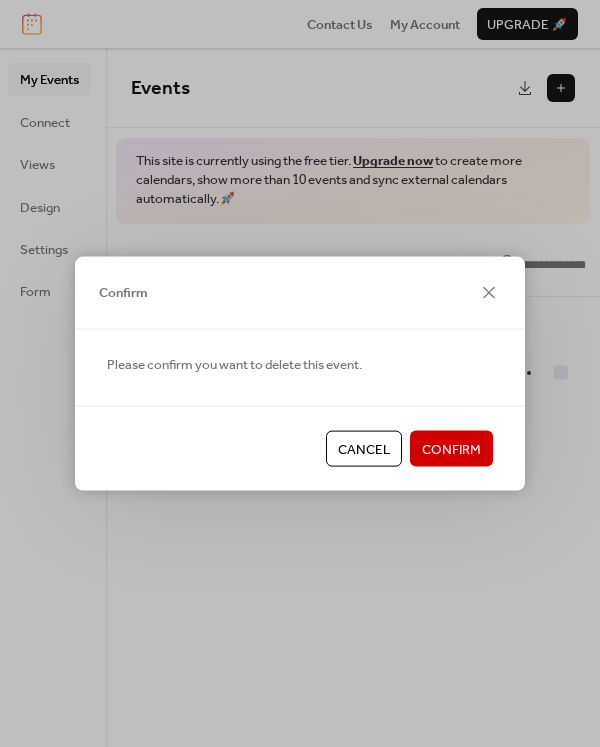 click on "Confirm" at bounding box center [451, 450] 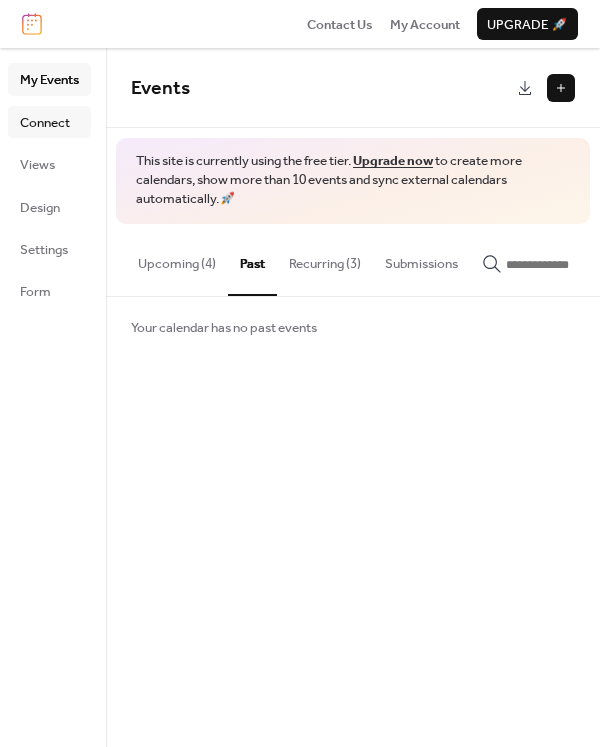 click on "Connect" at bounding box center [45, 123] 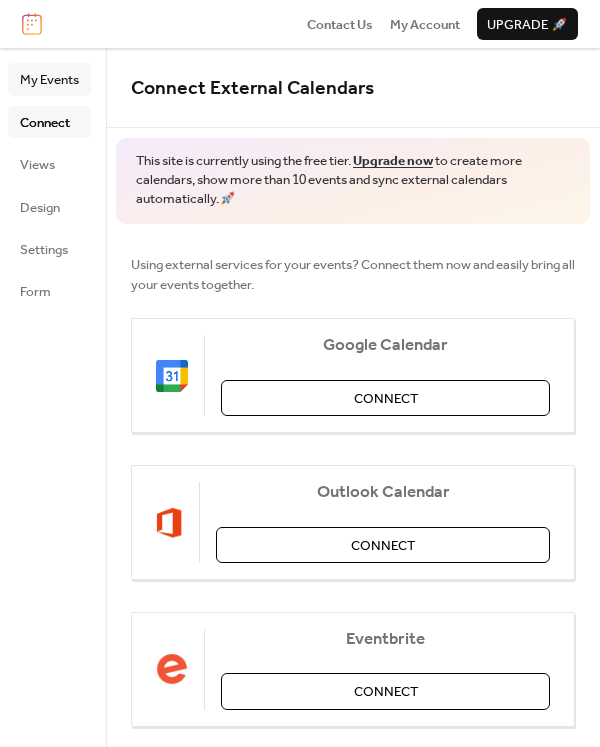 click on "My Events" at bounding box center [49, 80] 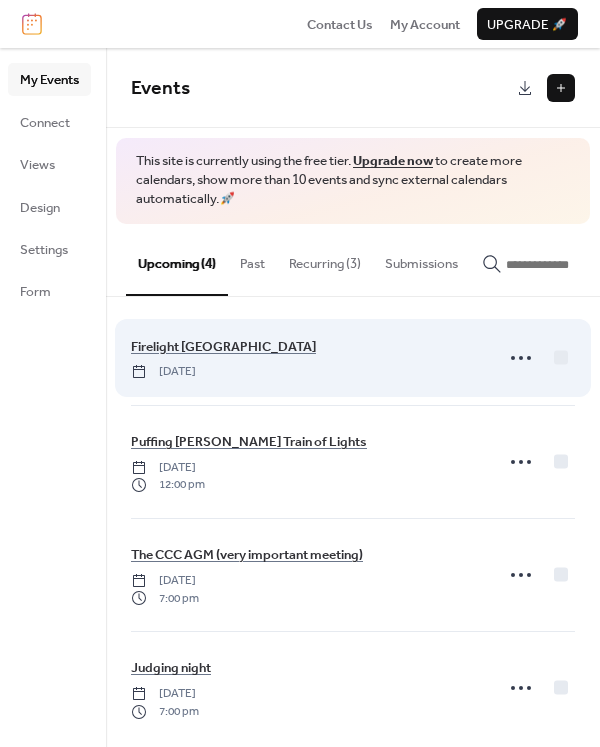 scroll, scrollTop: 0, scrollLeft: 0, axis: both 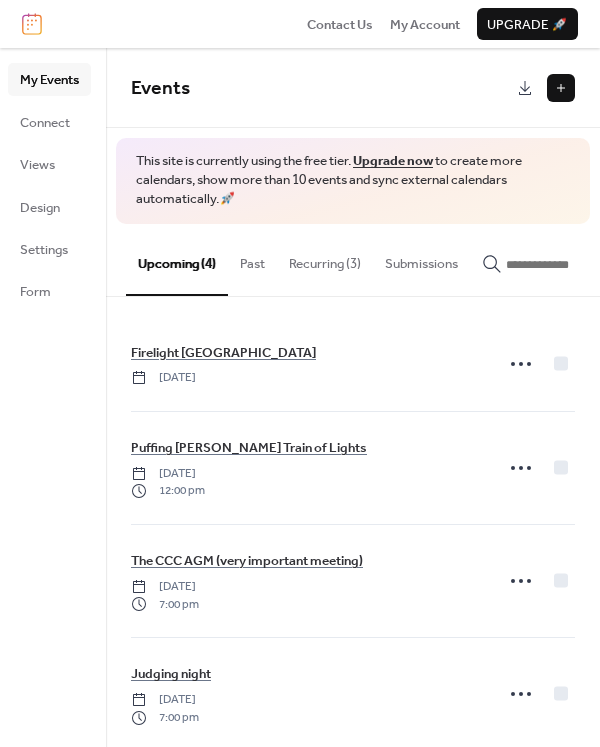 click at bounding box center (561, 88) 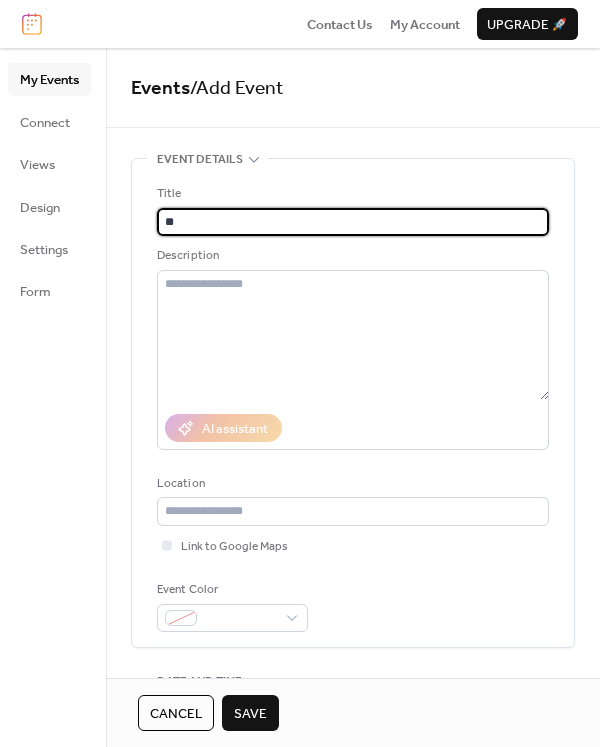 type on "*" 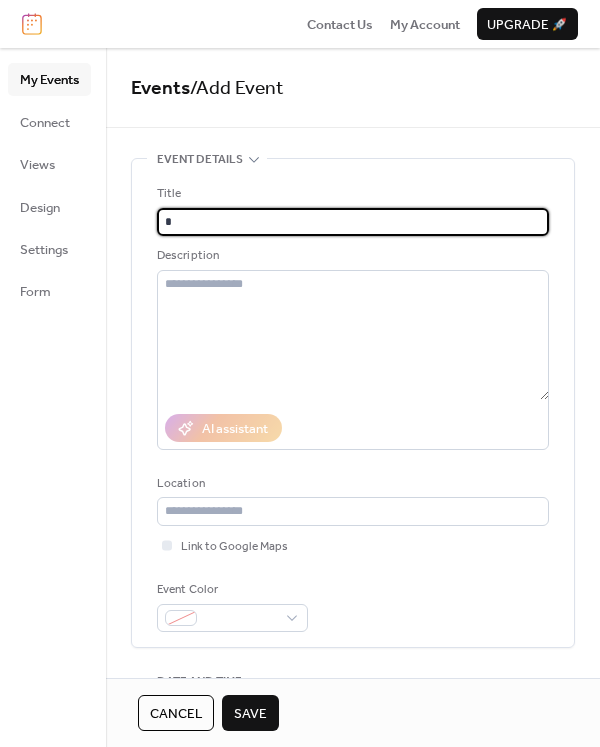 type 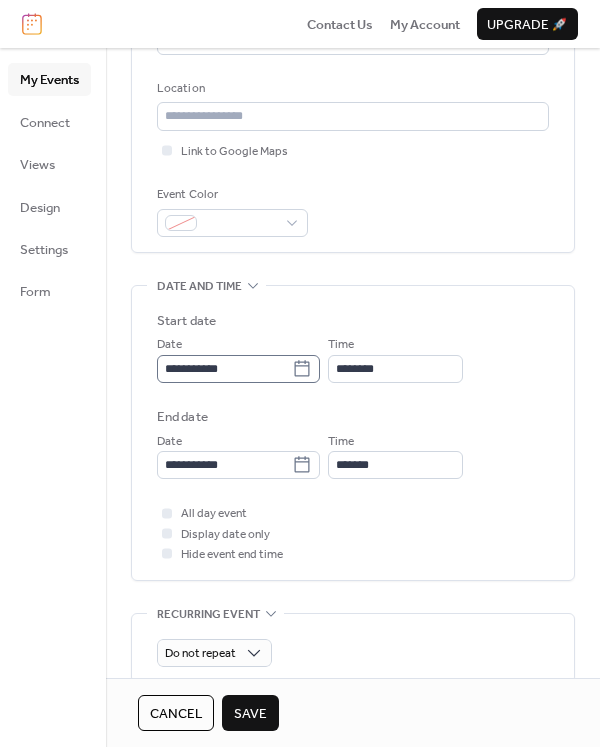 scroll, scrollTop: 400, scrollLeft: 0, axis: vertical 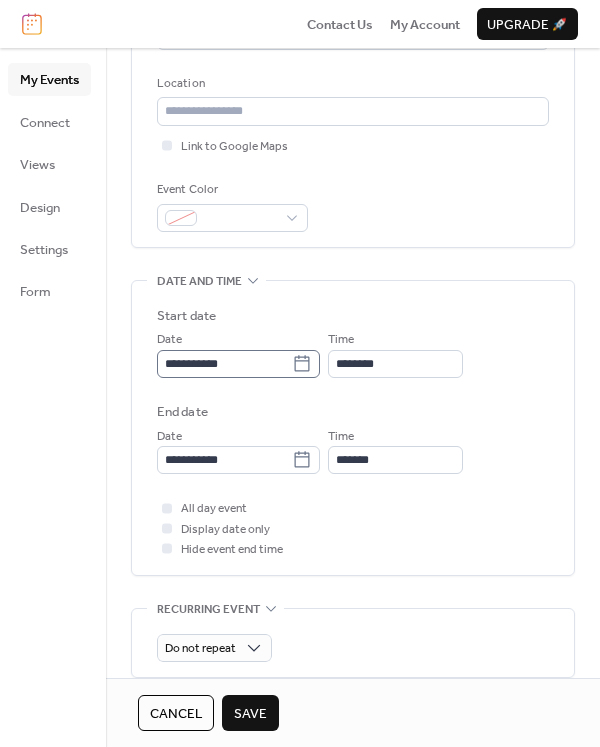 click 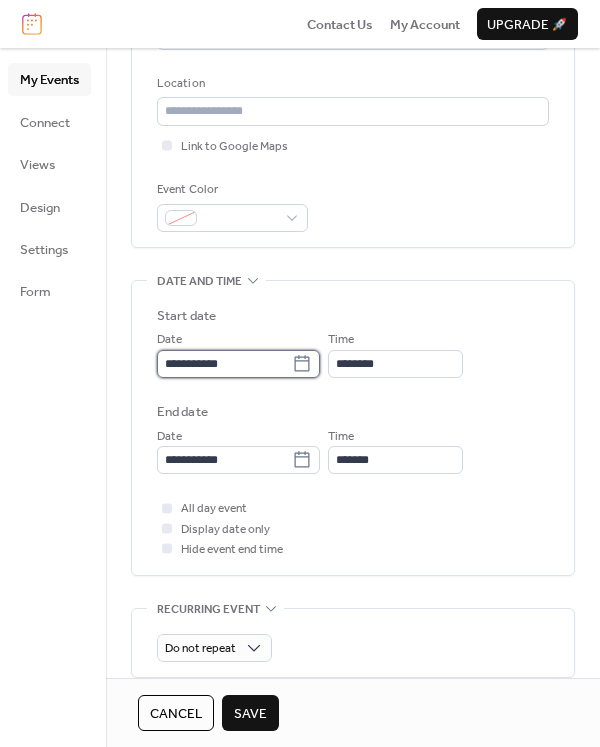 click on "**********" at bounding box center [224, 364] 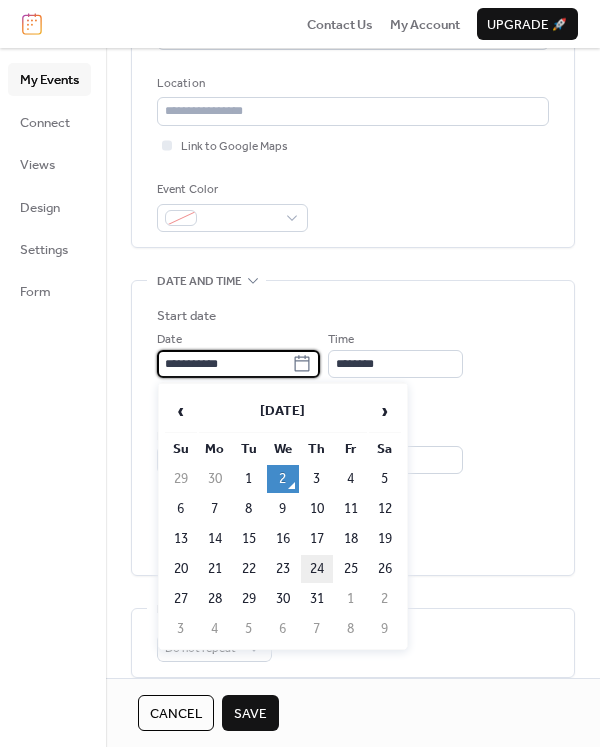click on "24" at bounding box center (317, 569) 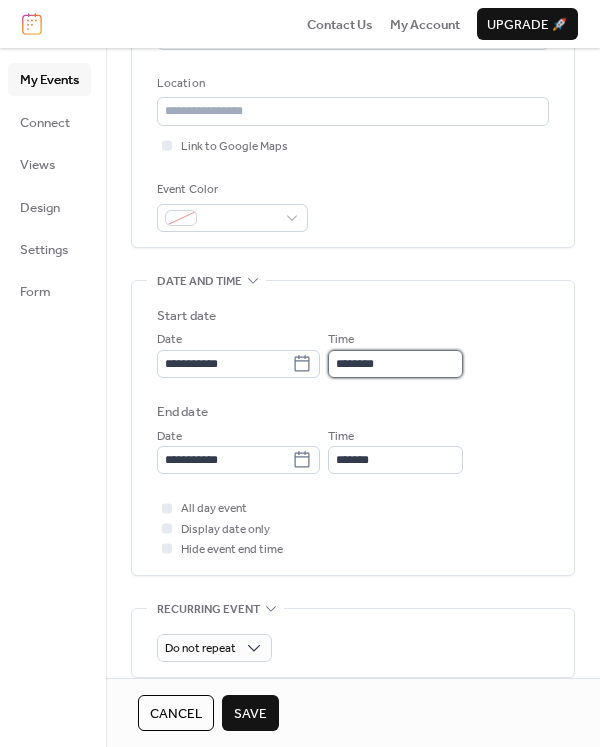 click on "********" at bounding box center [395, 364] 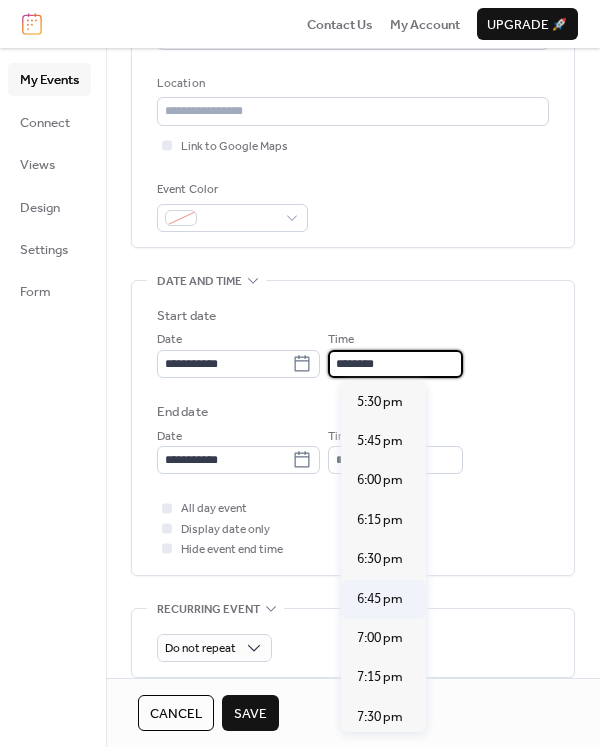 scroll, scrollTop: 2792, scrollLeft: 0, axis: vertical 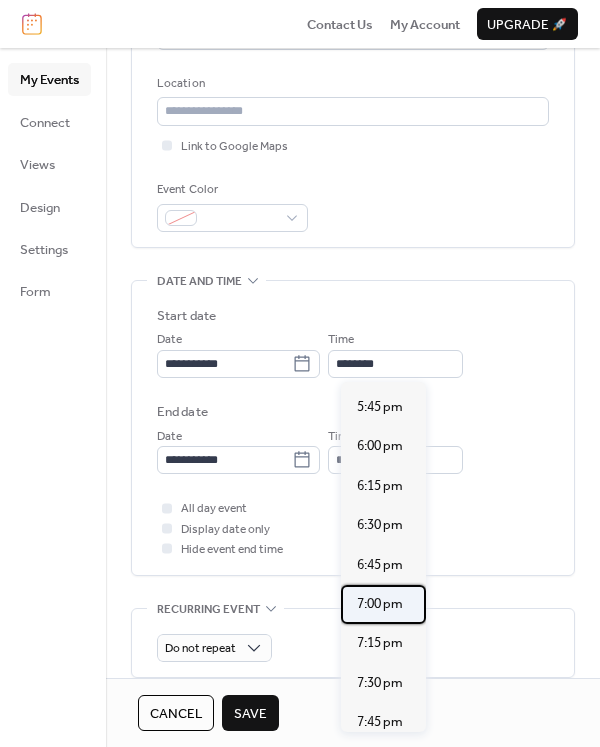 click on "7:00 pm" at bounding box center [380, 604] 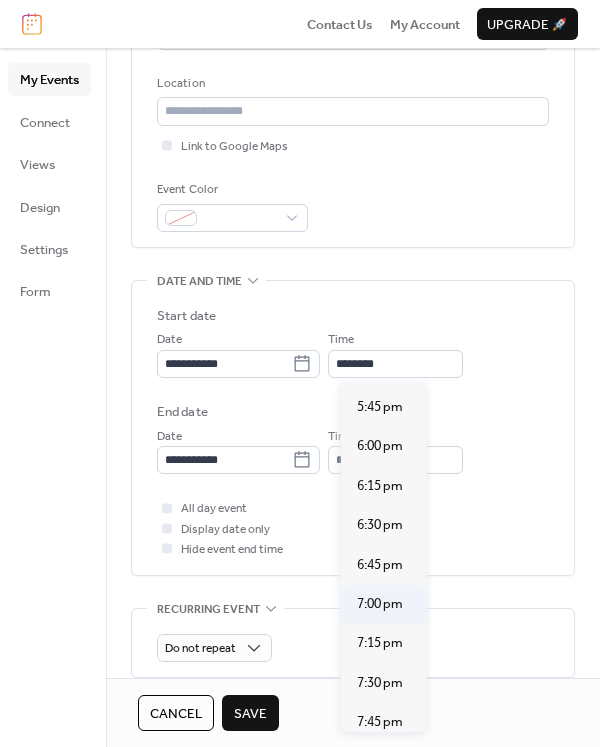 type on "*******" 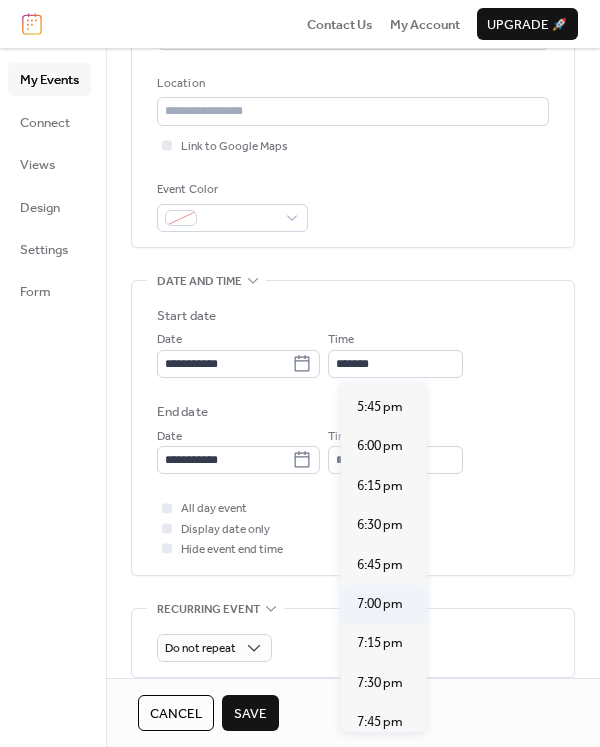 type on "*******" 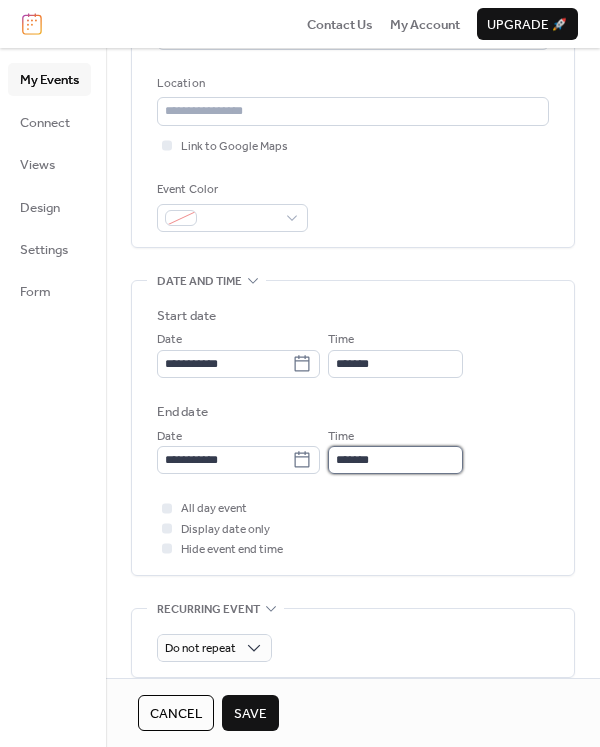 click on "*******" at bounding box center (395, 460) 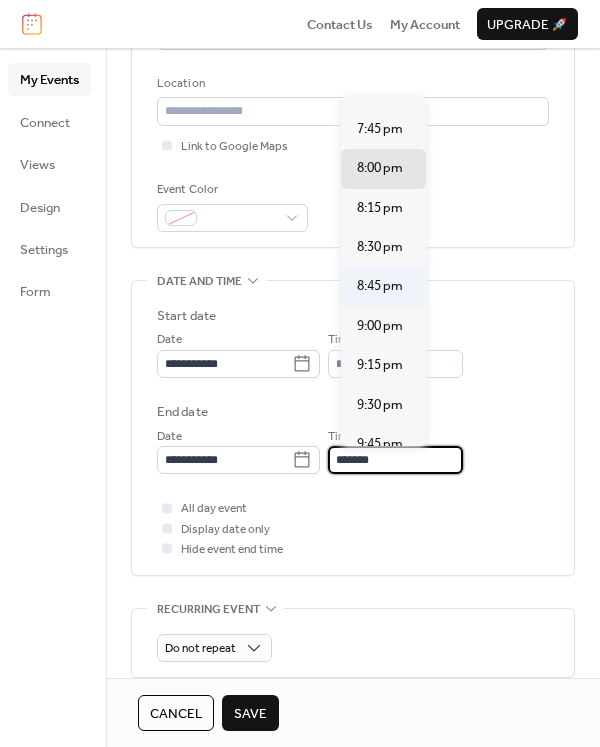 scroll, scrollTop: 100, scrollLeft: 0, axis: vertical 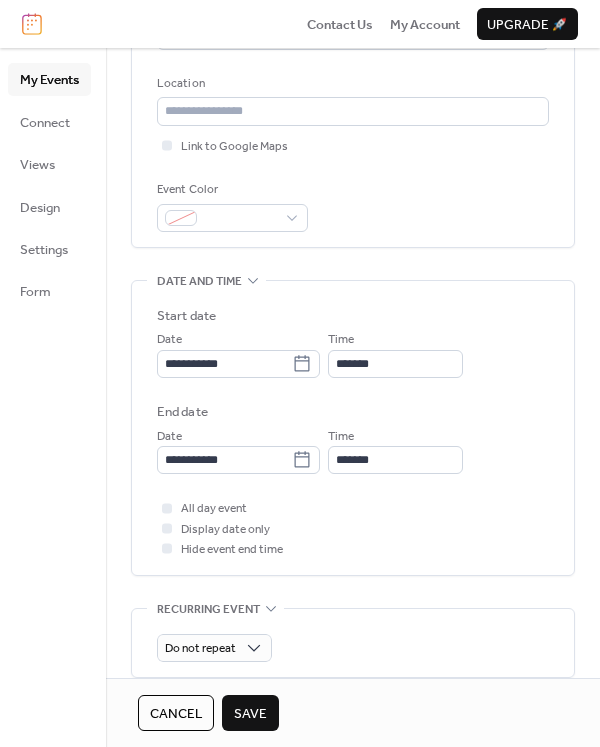 click on "All day event Display date only Hide event end time" at bounding box center [353, 528] 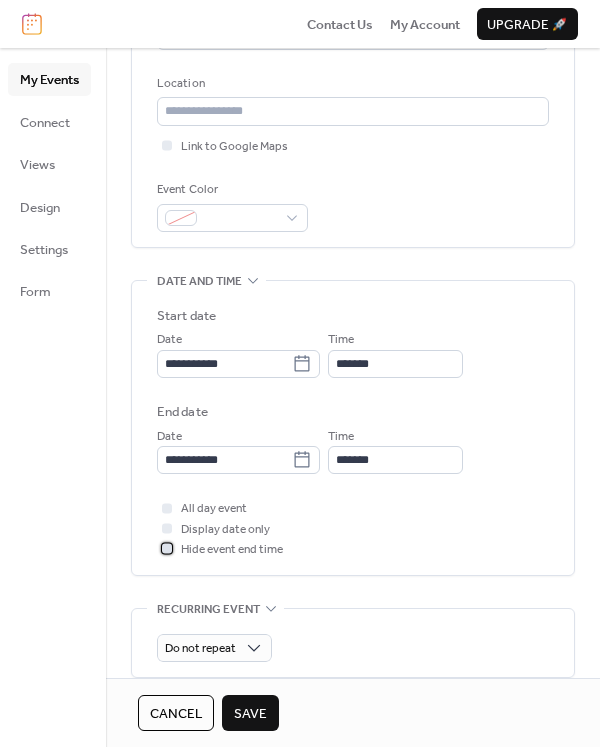 click on "Hide event end time" at bounding box center [232, 550] 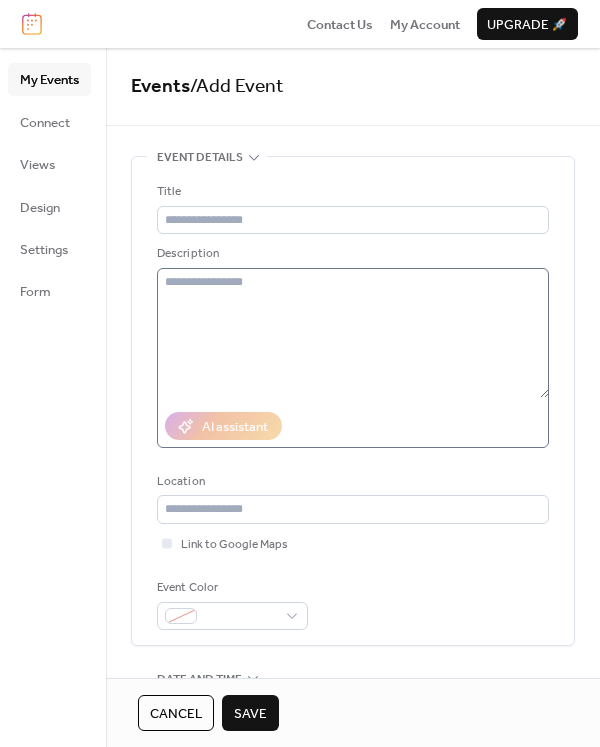 scroll, scrollTop: 0, scrollLeft: 0, axis: both 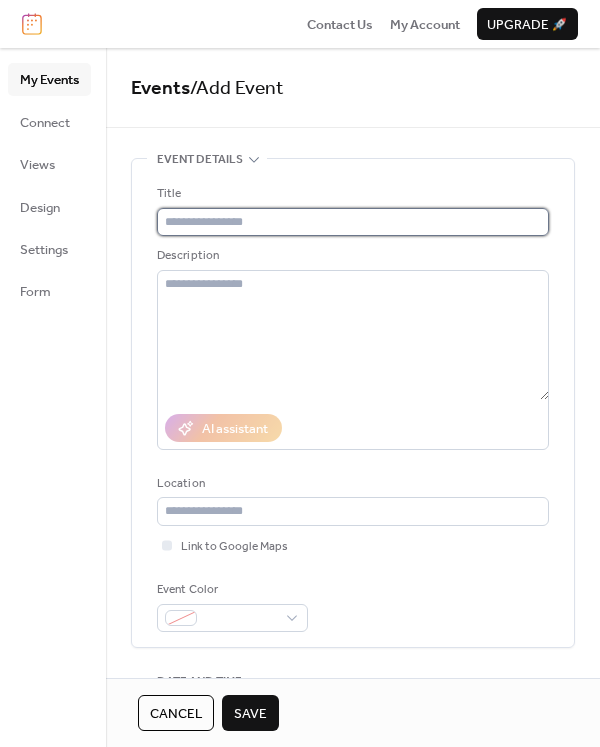 click at bounding box center (353, 222) 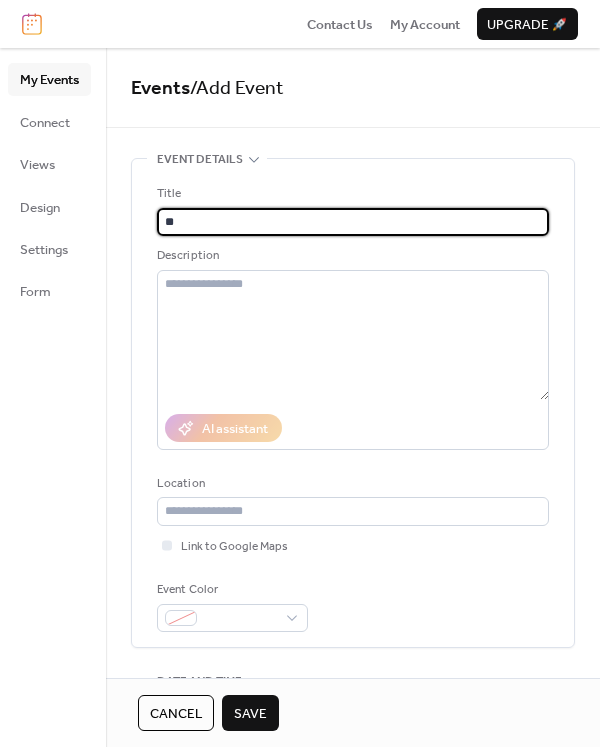 type on "*" 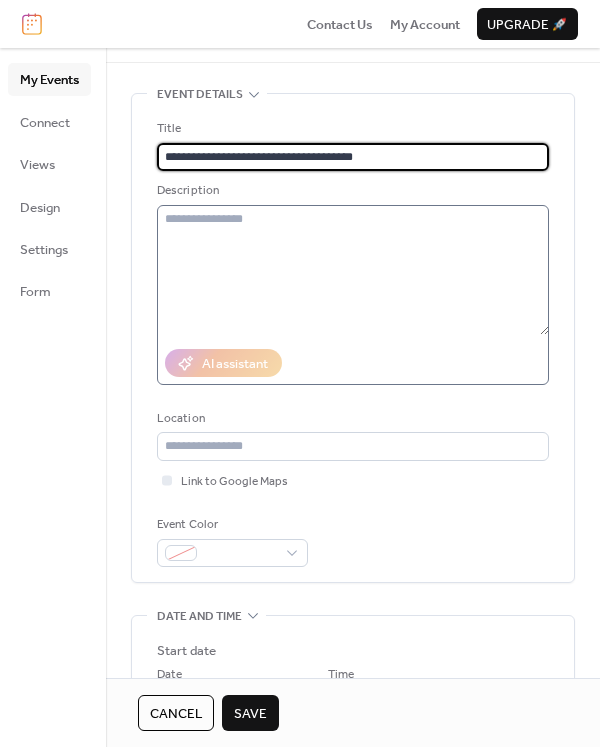 scroll, scrollTop: 100, scrollLeft: 0, axis: vertical 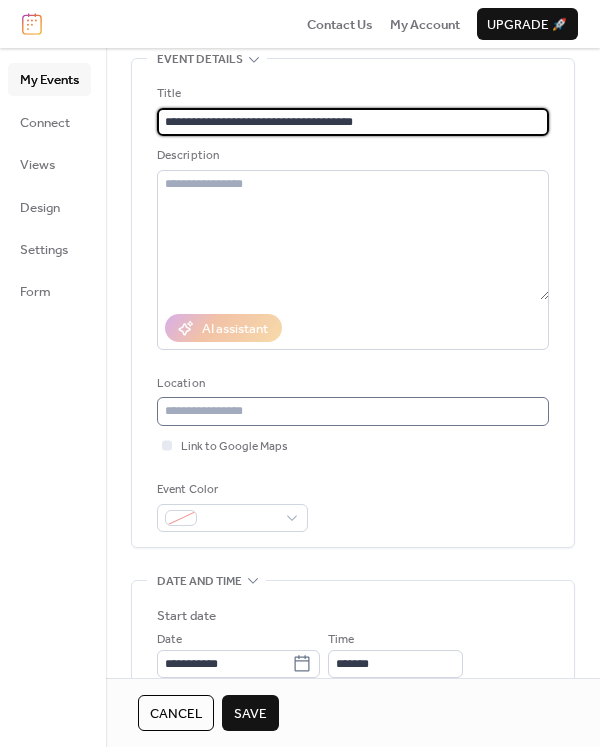 type on "**********" 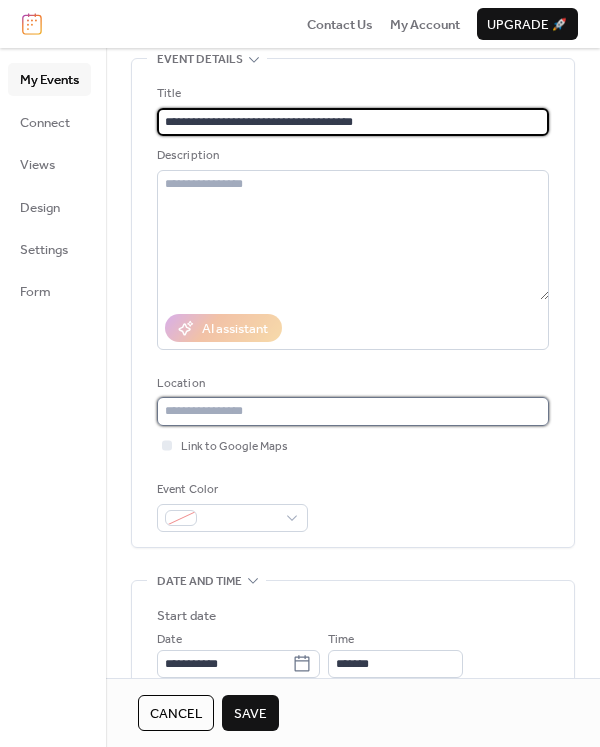 click at bounding box center (353, 411) 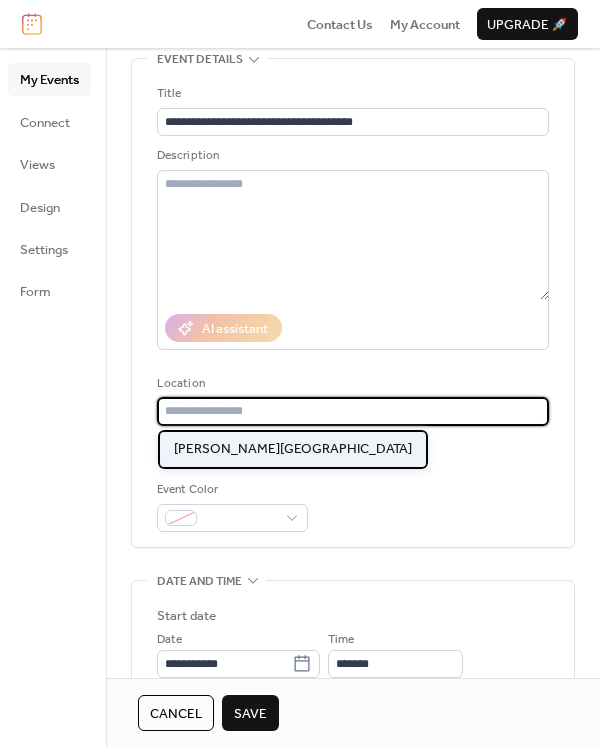 click on "Merinda Park Learning Centre" at bounding box center (293, 449) 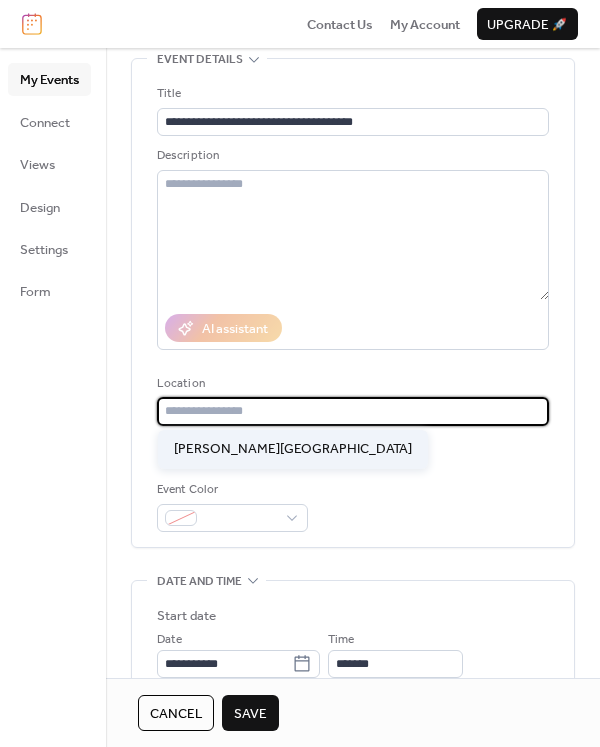 type on "**********" 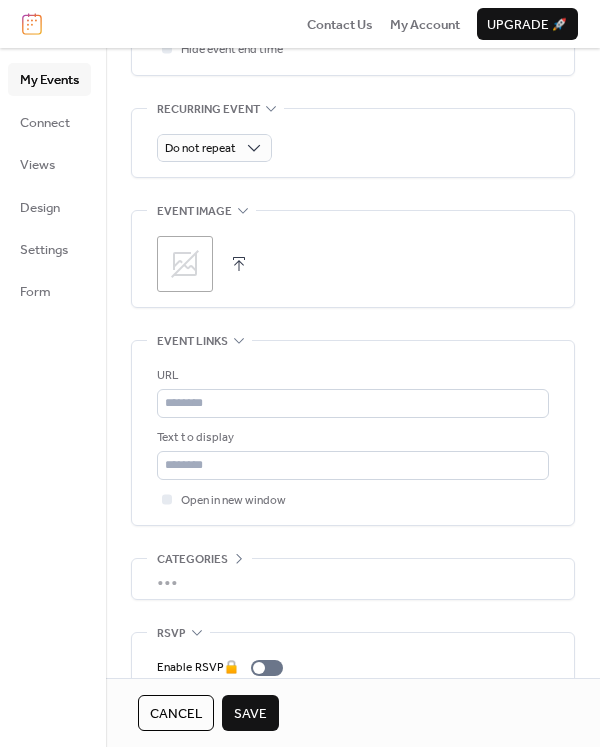 scroll, scrollTop: 981, scrollLeft: 0, axis: vertical 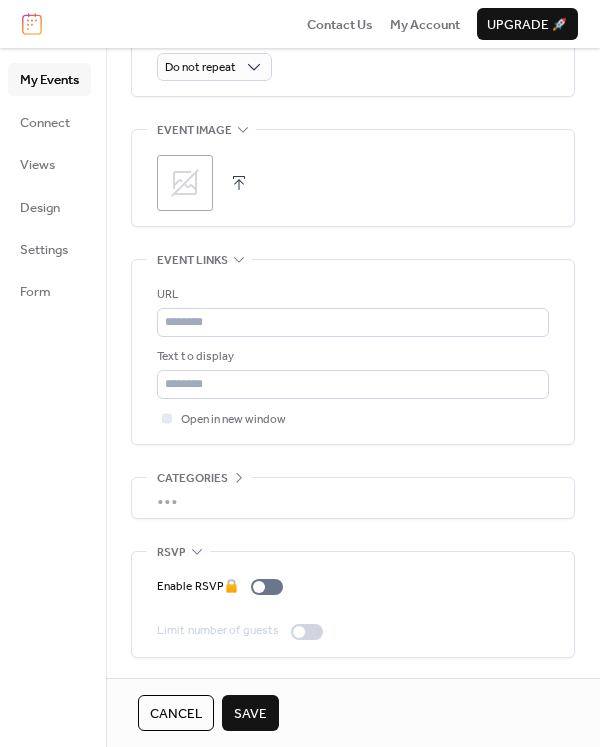 click at bounding box center [239, 183] 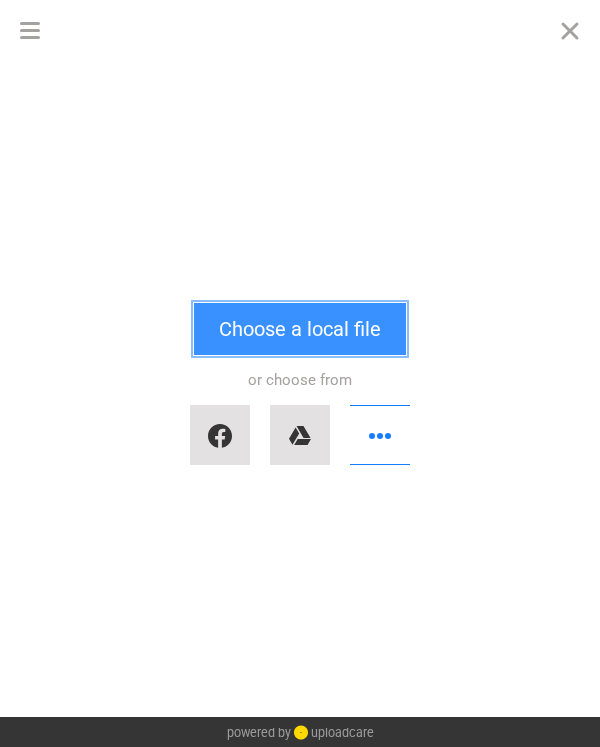 click on "Choose a local file" at bounding box center (300, 329) 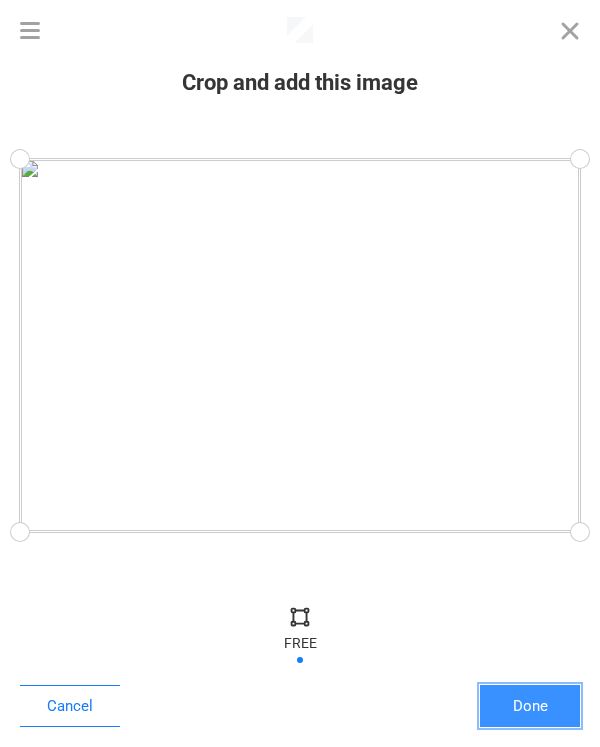 click on "Done" at bounding box center [530, 706] 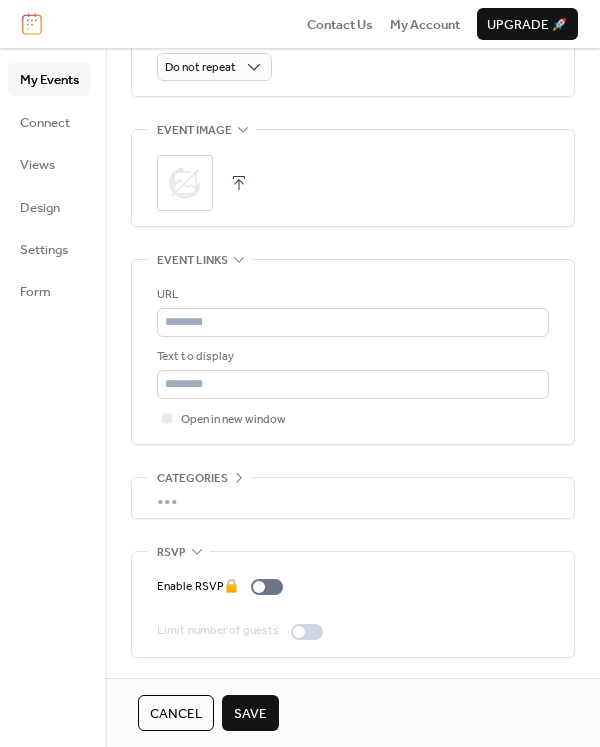 click on "Save" at bounding box center [250, 714] 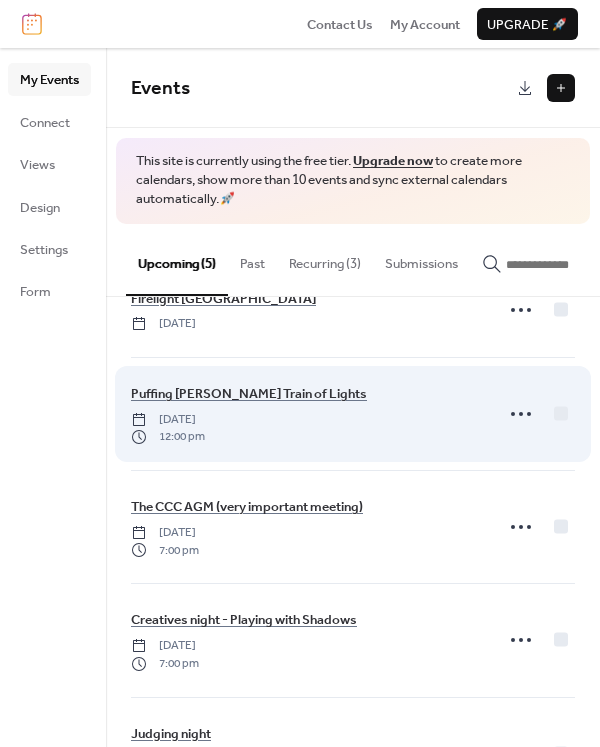 scroll, scrollTop: 0, scrollLeft: 0, axis: both 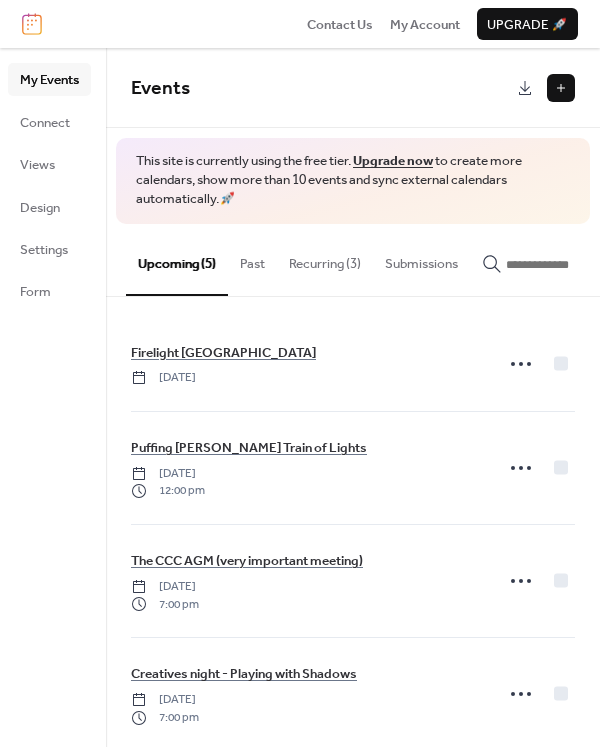 click at bounding box center [561, 88] 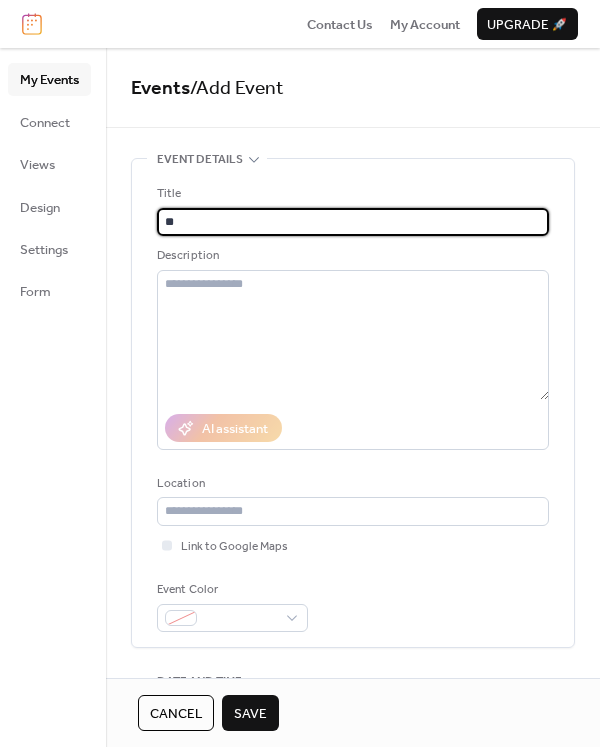 type on "*" 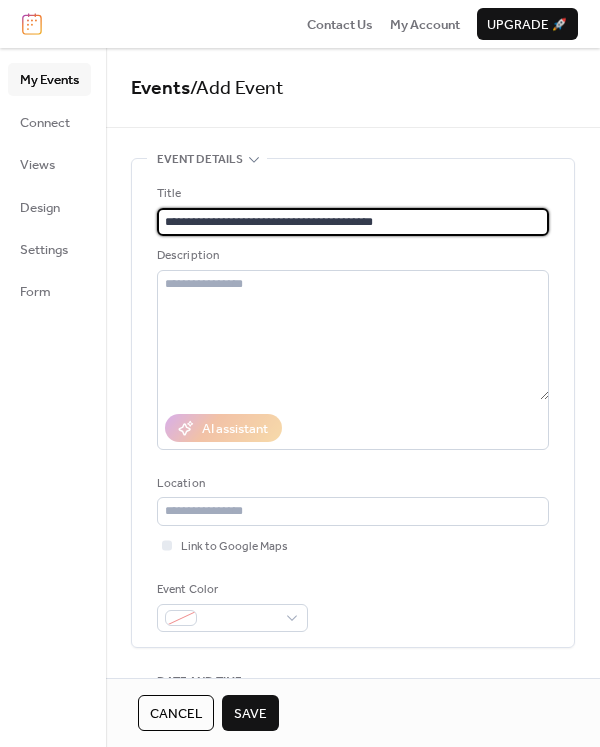 scroll, scrollTop: 100, scrollLeft: 0, axis: vertical 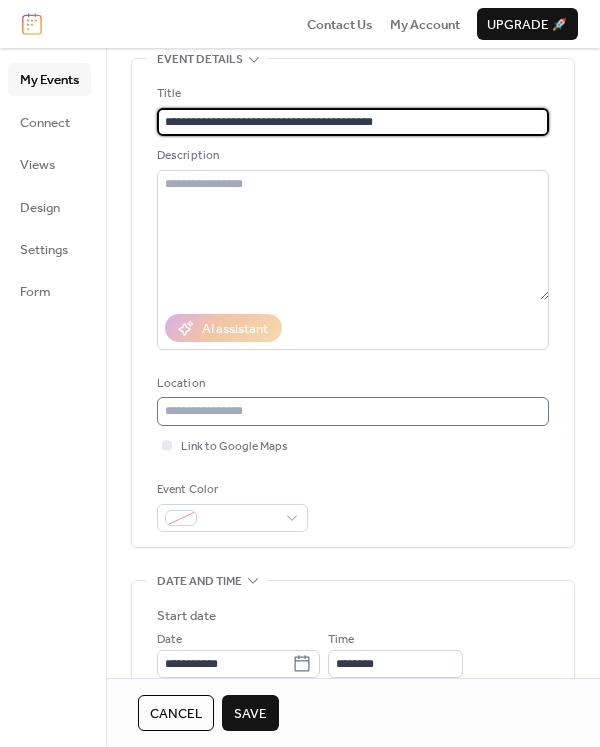 type on "**********" 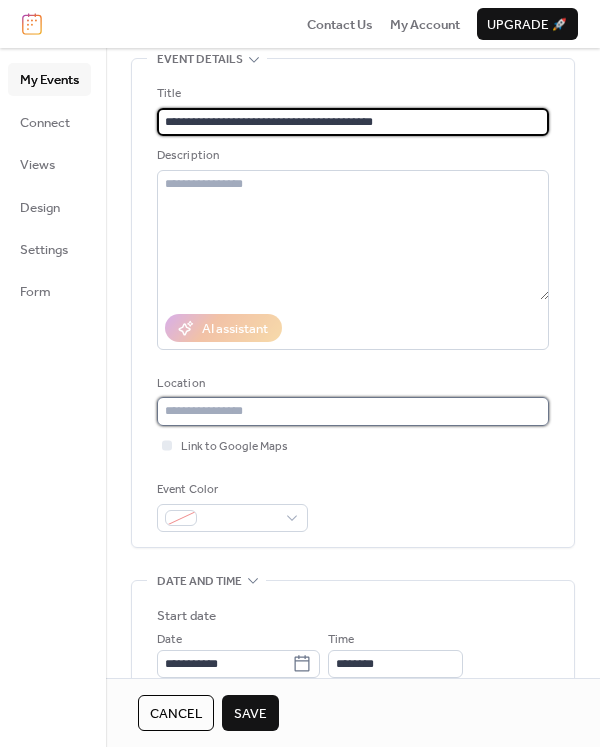 click at bounding box center [353, 411] 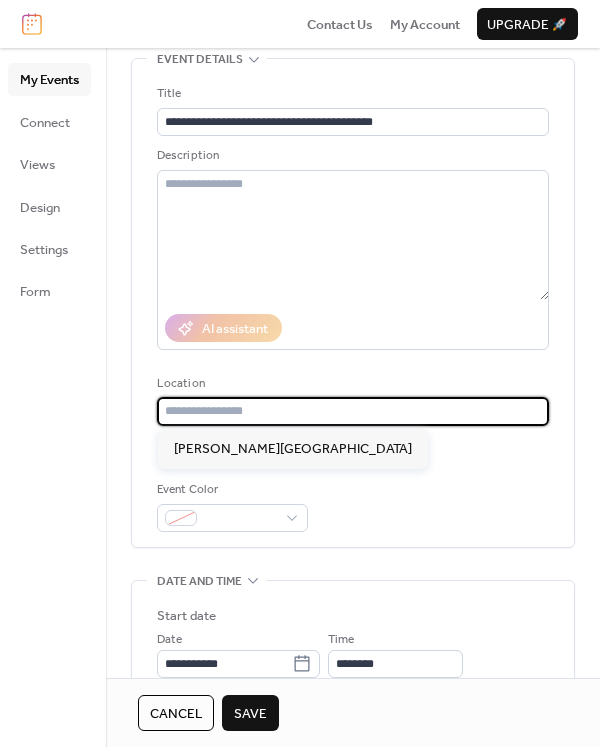 click at bounding box center (353, 411) 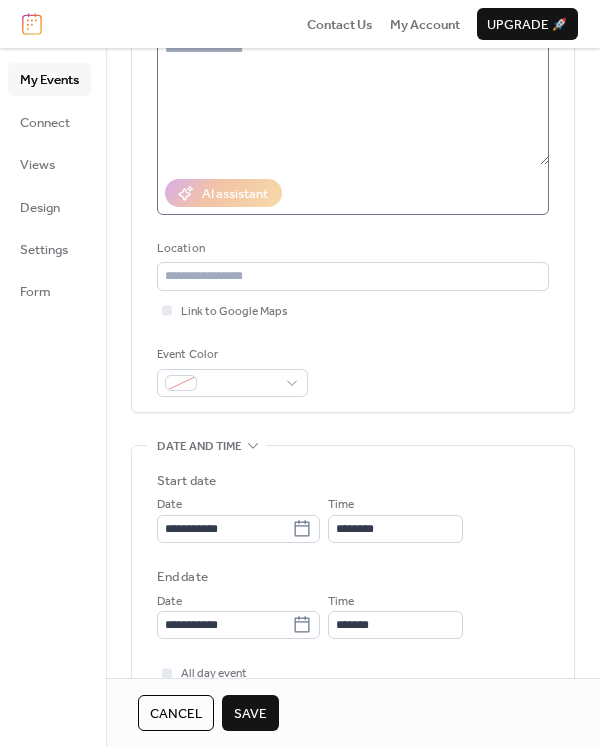 scroll, scrollTop: 200, scrollLeft: 0, axis: vertical 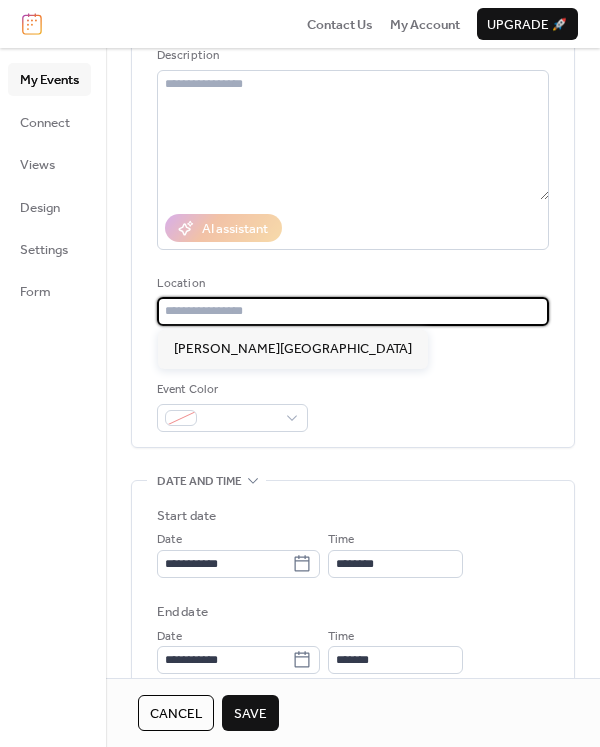 click at bounding box center [353, 311] 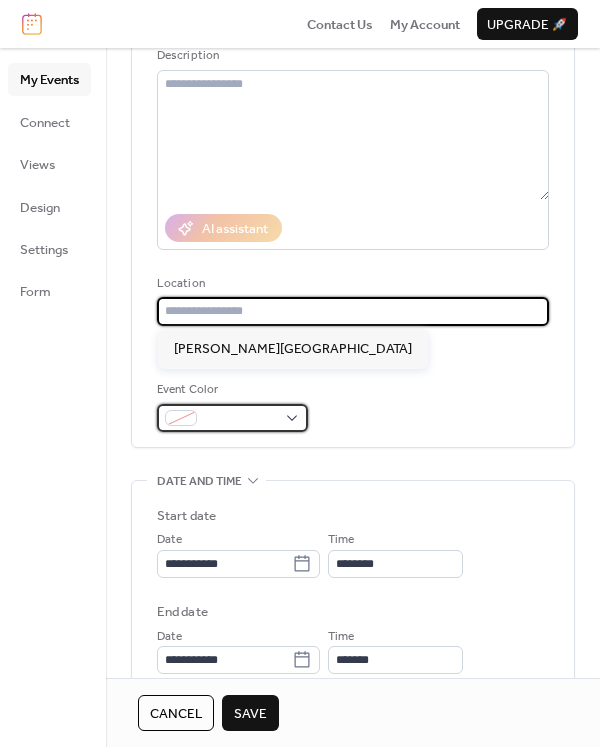 click at bounding box center (240, 419) 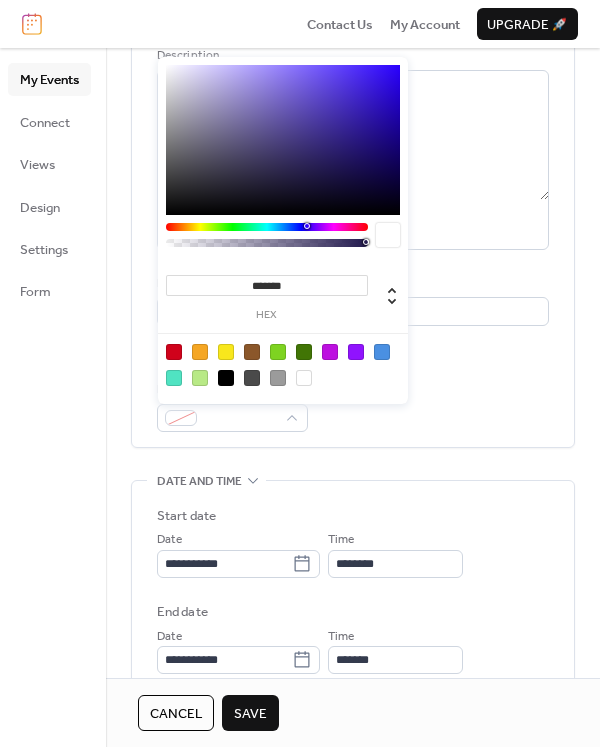 click on "**********" at bounding box center (353, 208) 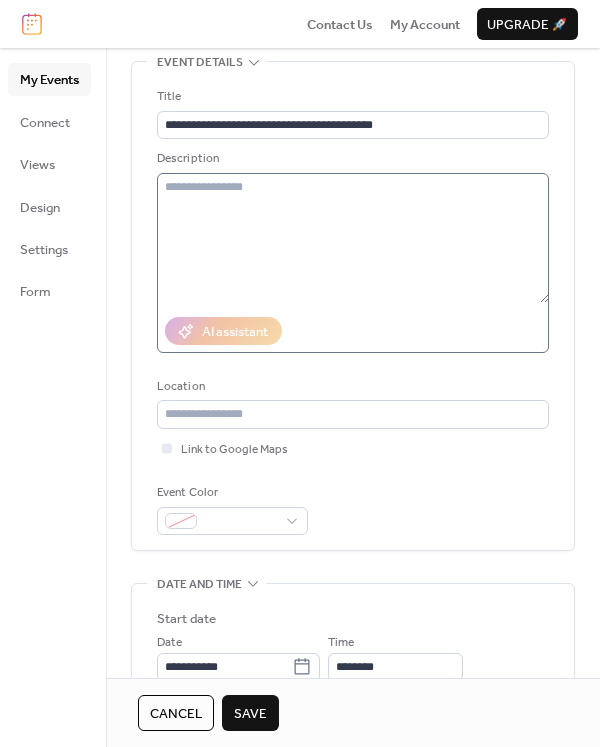 scroll, scrollTop: 0, scrollLeft: 0, axis: both 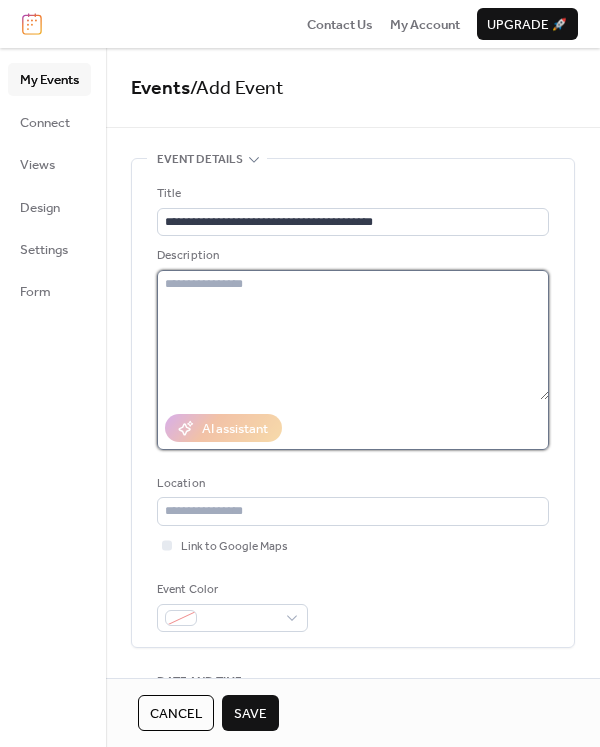 click at bounding box center [353, 335] 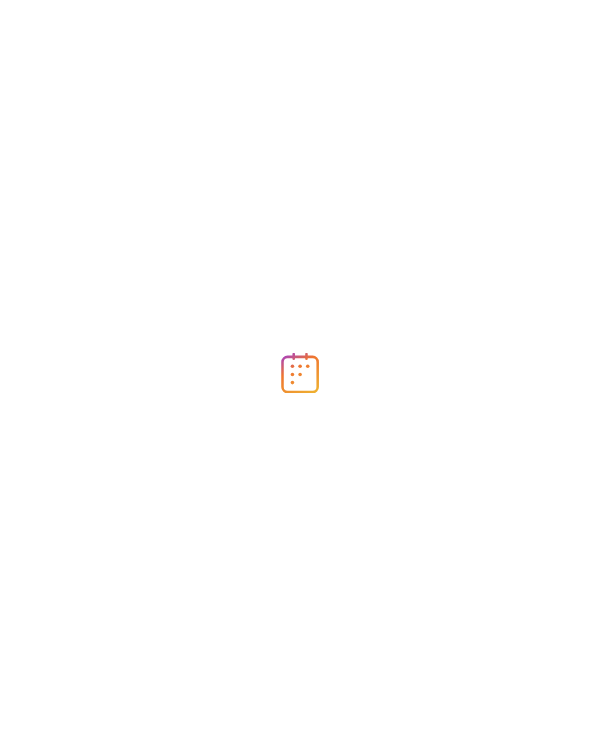scroll, scrollTop: 0, scrollLeft: 0, axis: both 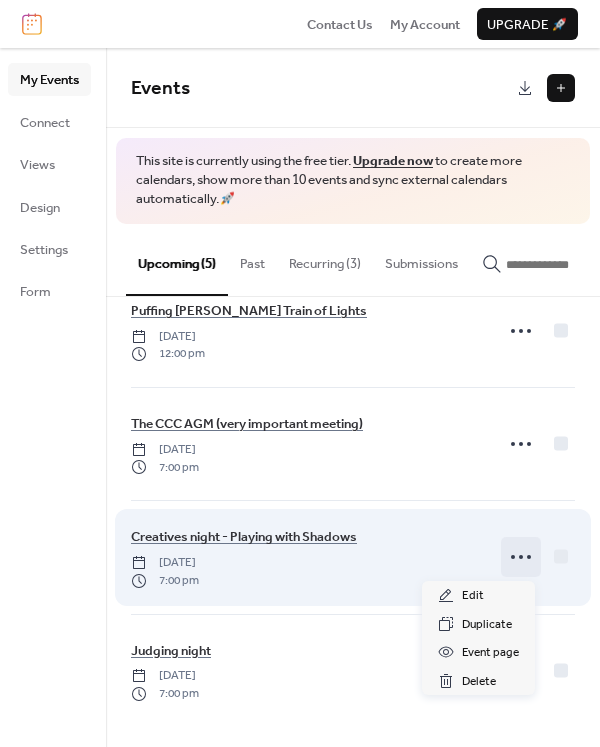 click 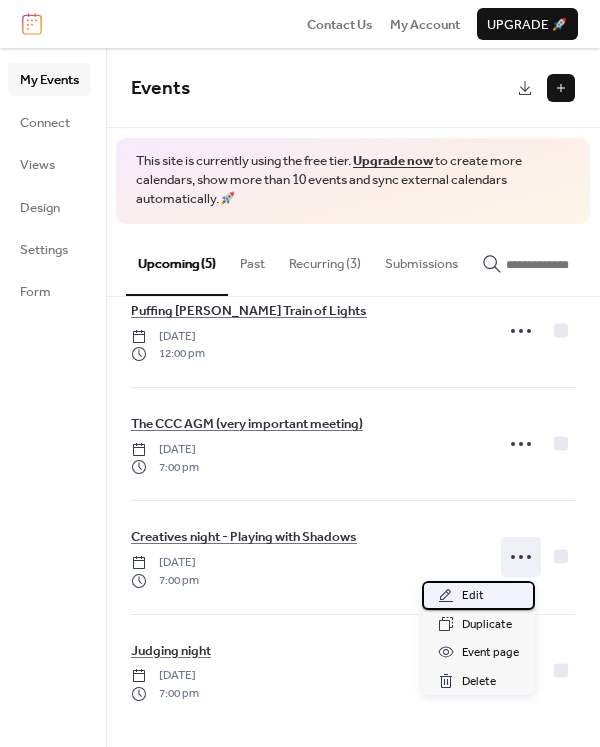 click on "Edit" at bounding box center [478, 595] 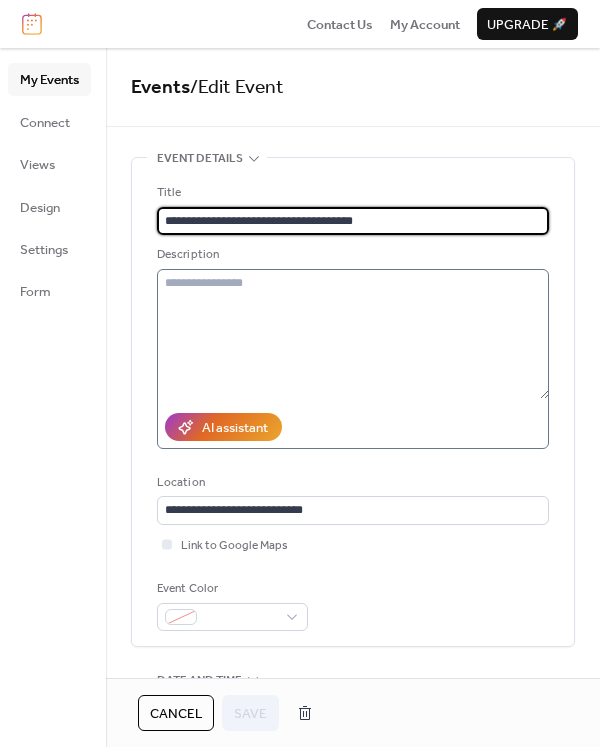 scroll, scrollTop: 0, scrollLeft: 0, axis: both 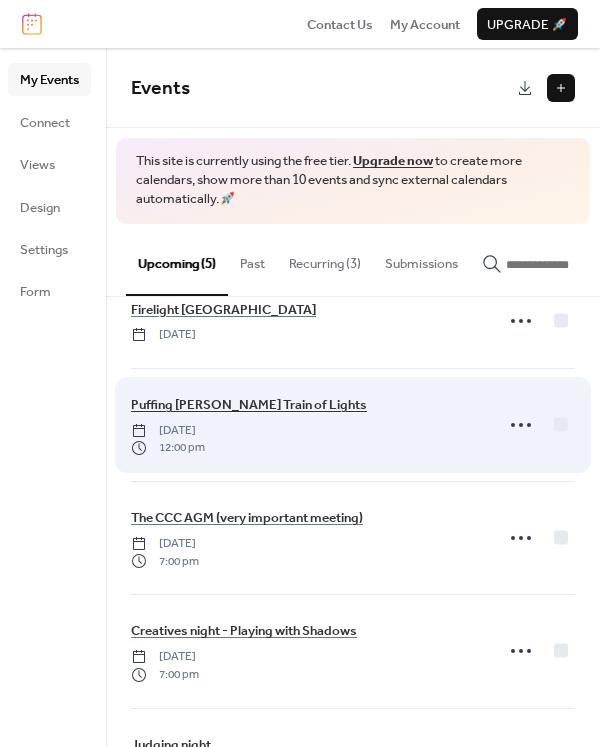 click on "Puffing [PERSON_NAME] Train of Lights" at bounding box center [249, 405] 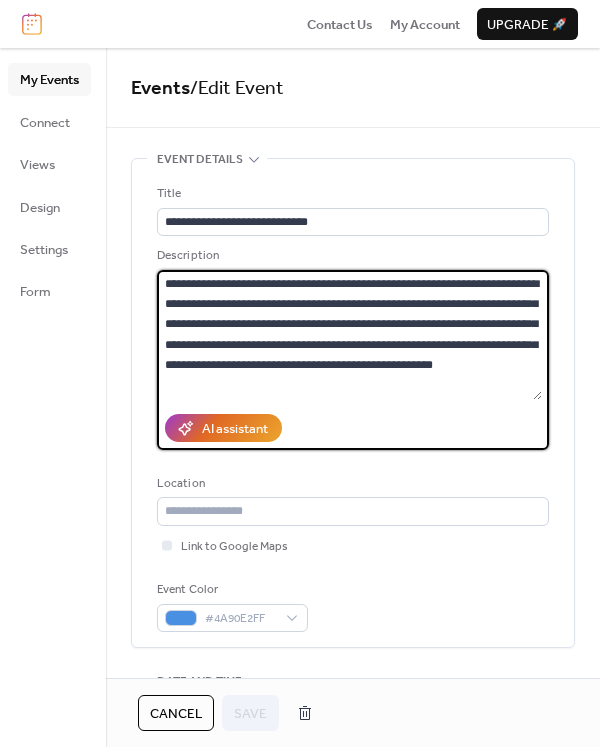 drag, startPoint x: 530, startPoint y: 369, endPoint x: 27, endPoint y: 269, distance: 512.84406 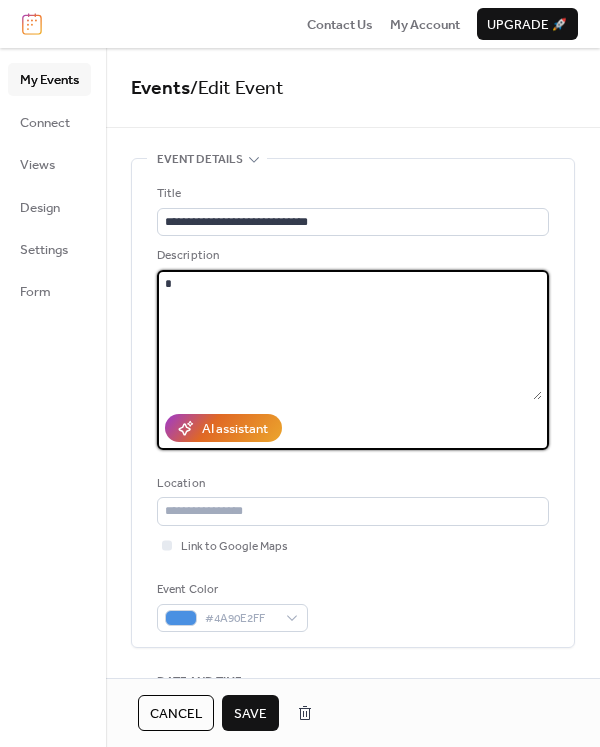 type on "*" 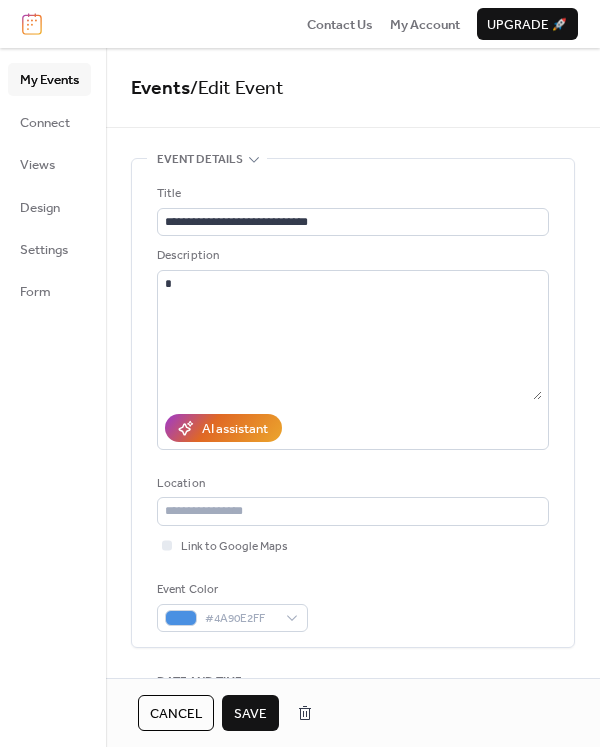 click on "Save" at bounding box center [250, 714] 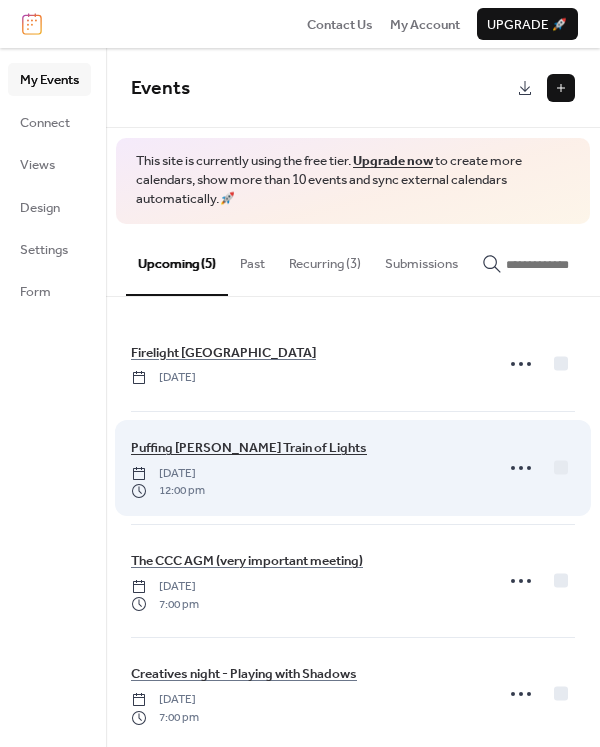 click on "Puffing [PERSON_NAME] Train of Lights" at bounding box center (249, 448) 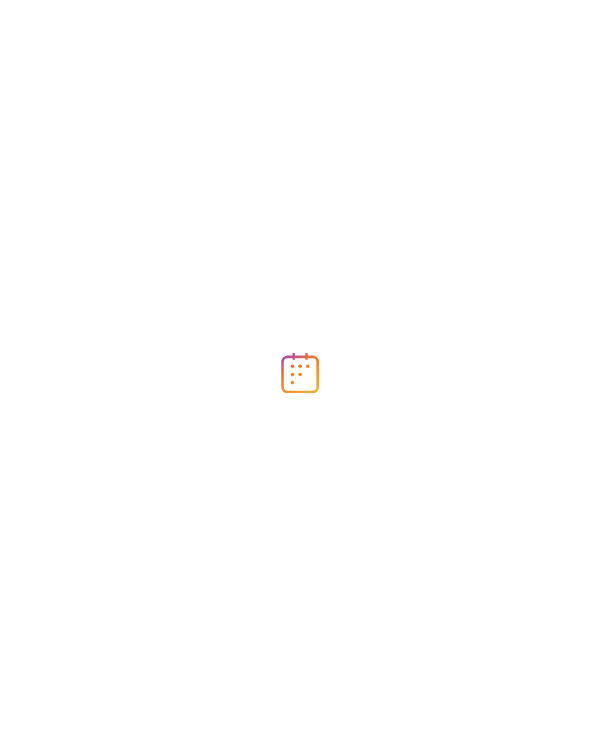 scroll, scrollTop: 0, scrollLeft: 0, axis: both 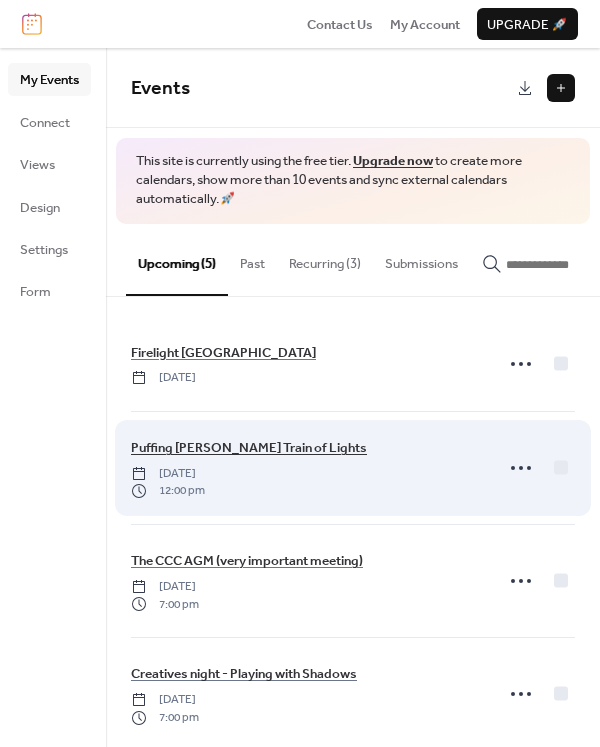 click on "Puffing [PERSON_NAME] Train of Lights" at bounding box center [249, 448] 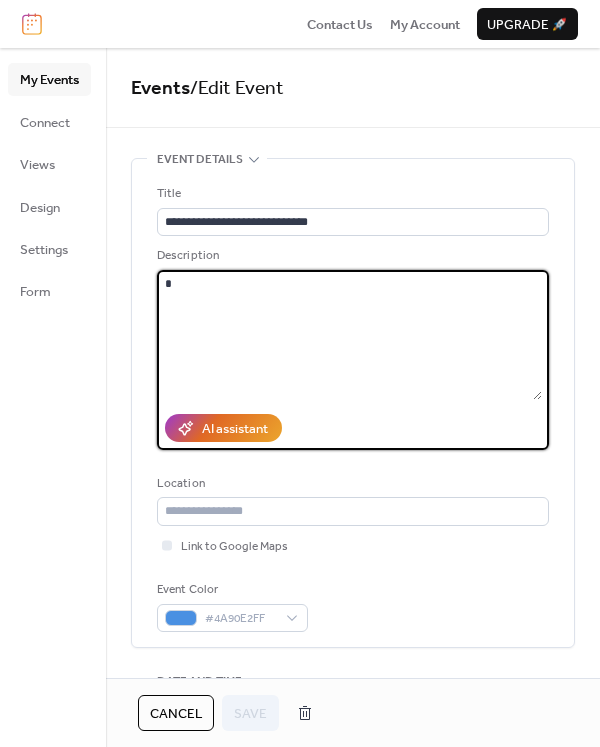 paste on "**********" 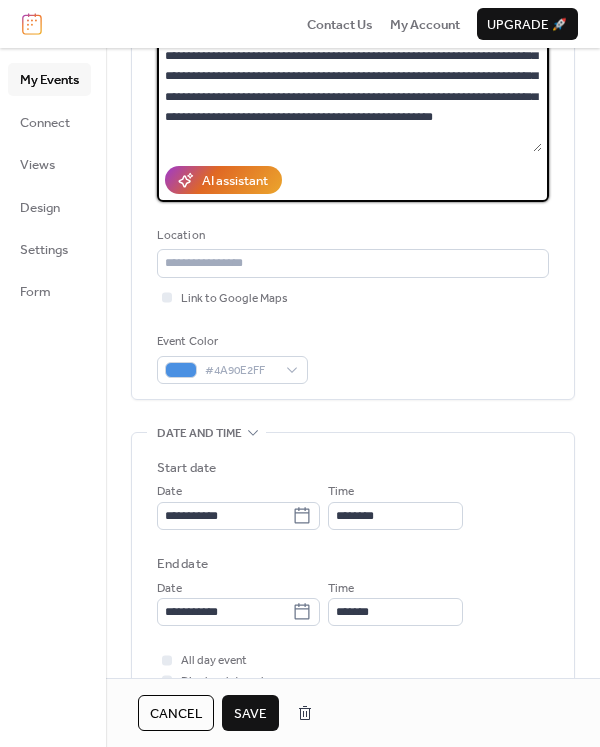scroll, scrollTop: 200, scrollLeft: 0, axis: vertical 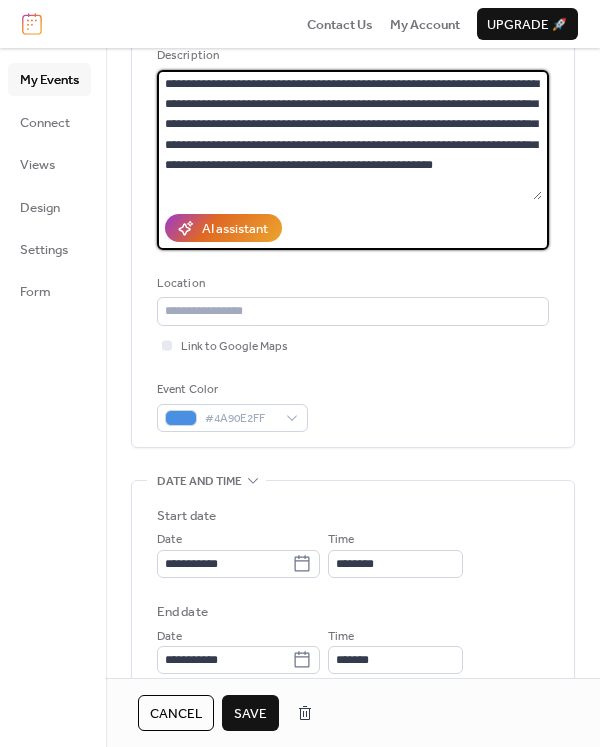 type on "**********" 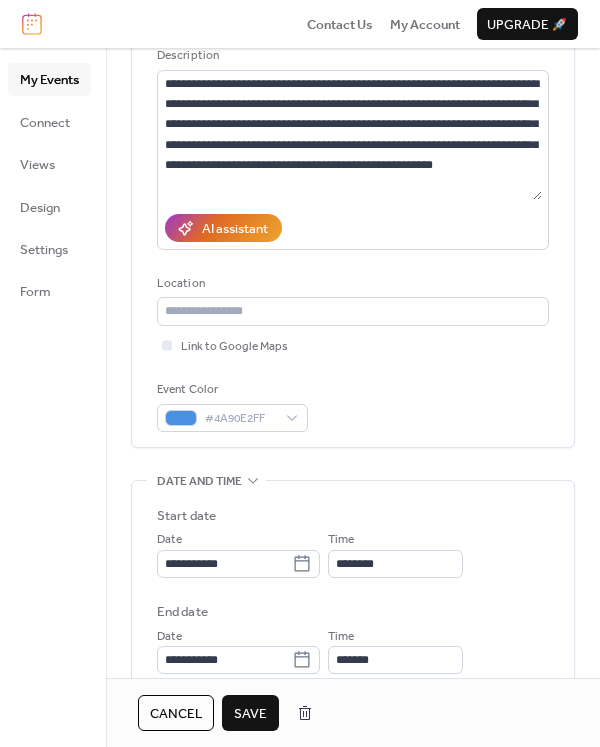 click on "Cancel" at bounding box center (176, 714) 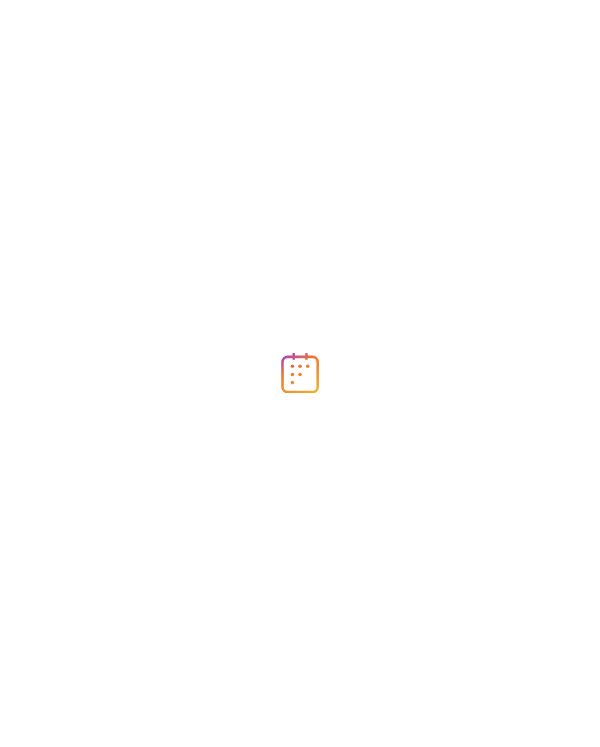 scroll, scrollTop: 0, scrollLeft: 0, axis: both 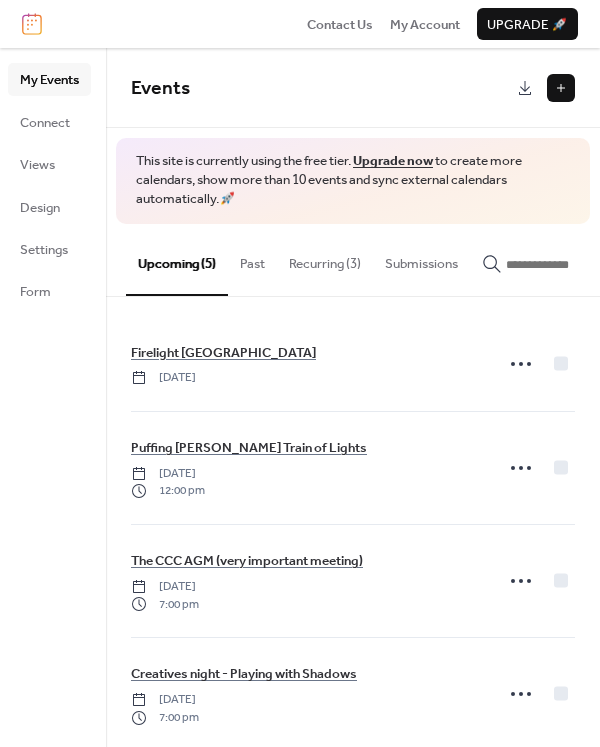 click on "Recurring  (3)" at bounding box center [325, 259] 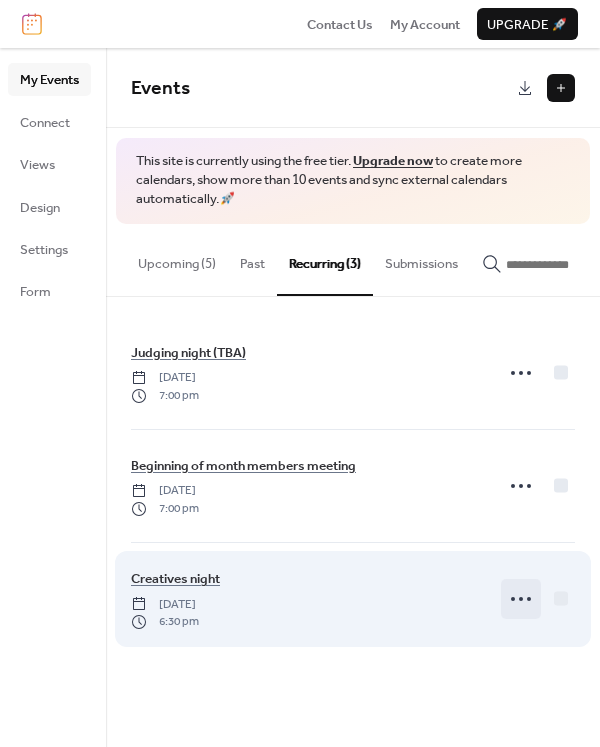 click 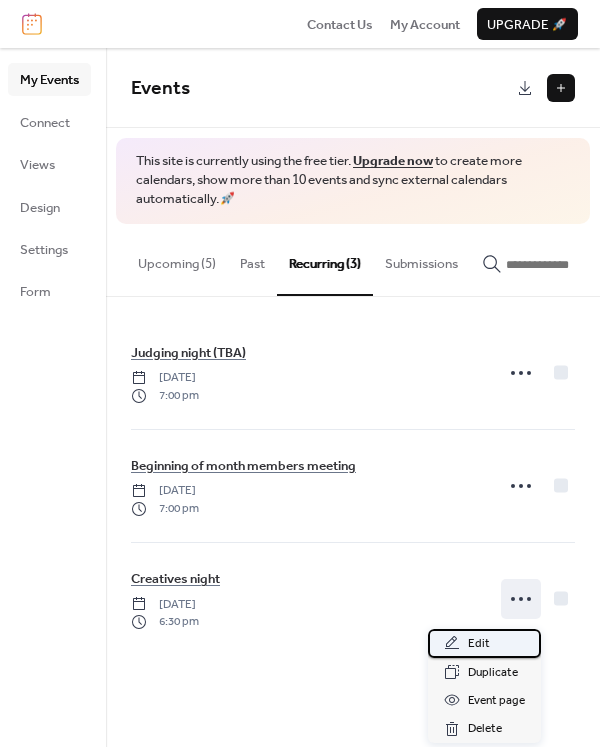 click on "Edit" at bounding box center (479, 644) 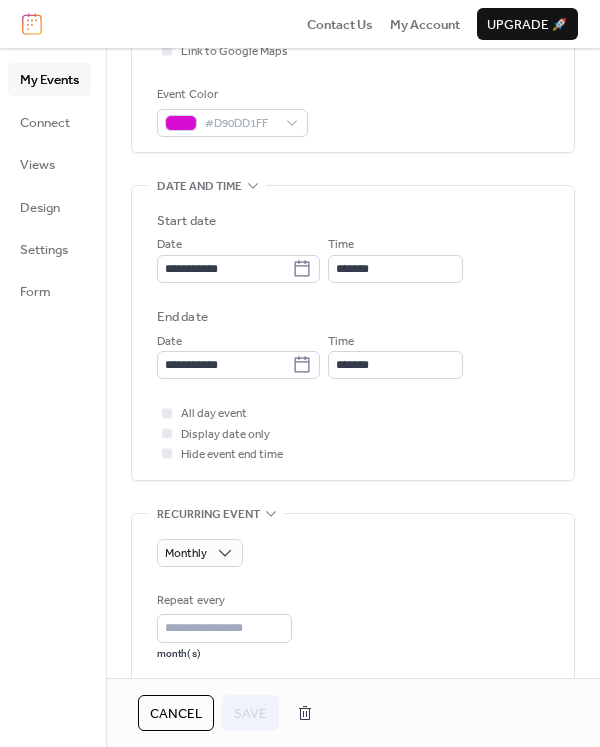 scroll, scrollTop: 500, scrollLeft: 0, axis: vertical 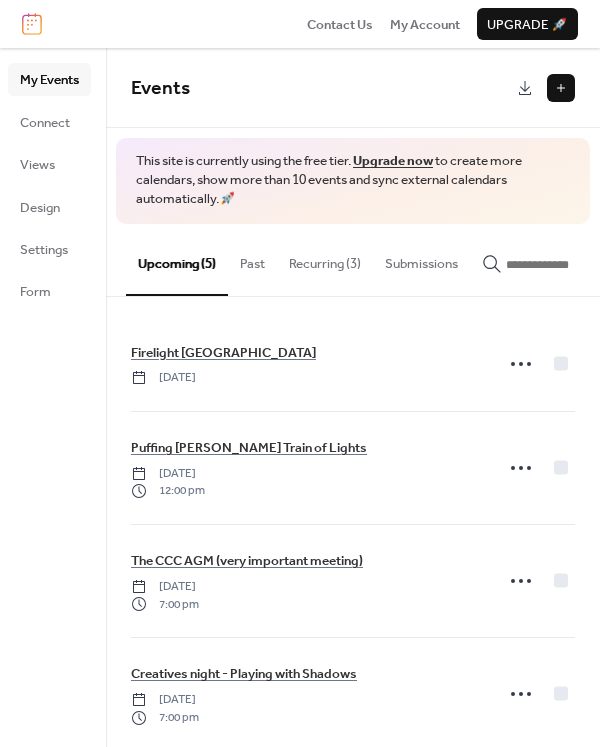 click on "Recurring  (3)" at bounding box center [325, 259] 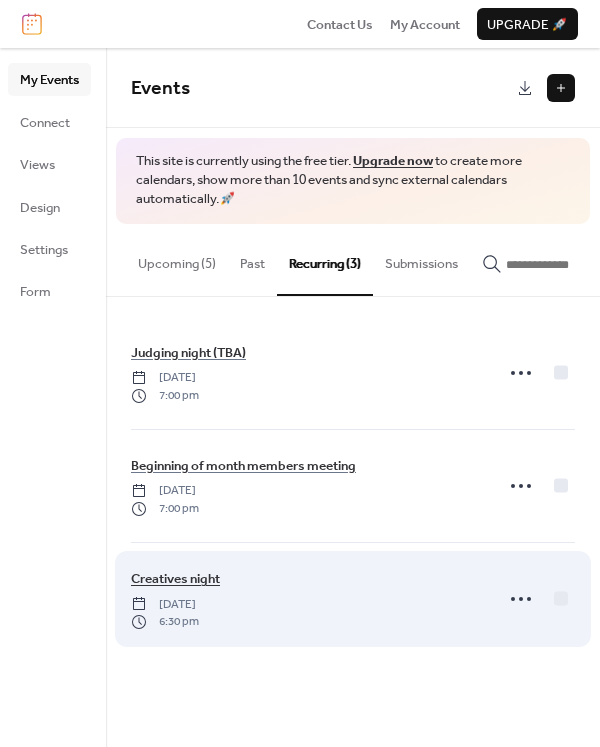 click on "Creatives night" at bounding box center [175, 579] 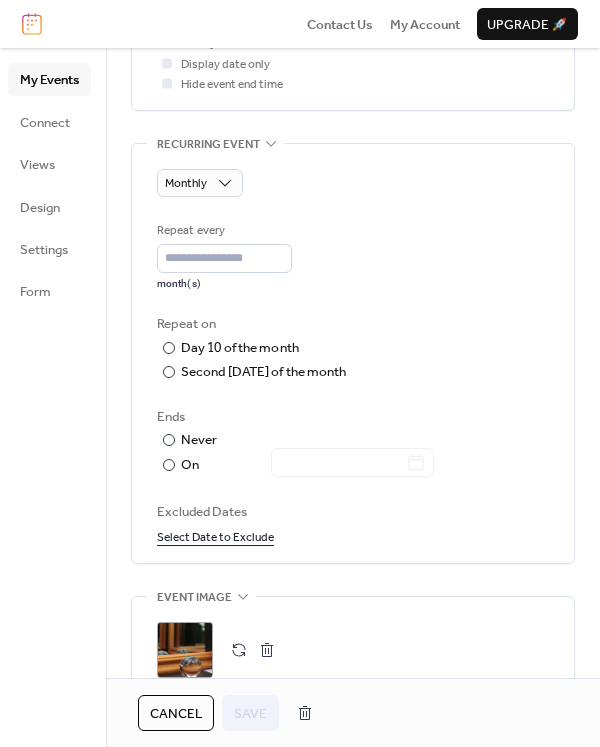 scroll, scrollTop: 900, scrollLeft: 0, axis: vertical 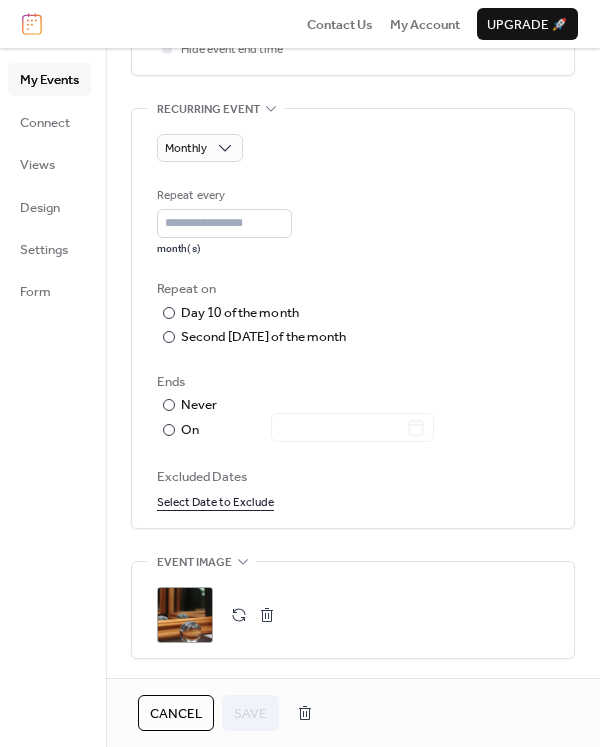 click on "Select Date to Exclude" at bounding box center (215, 501) 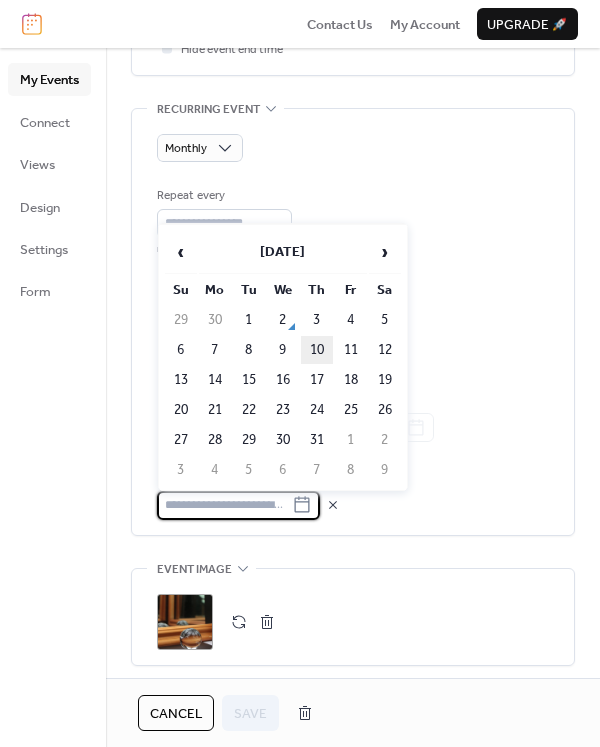click on "10" at bounding box center [317, 350] 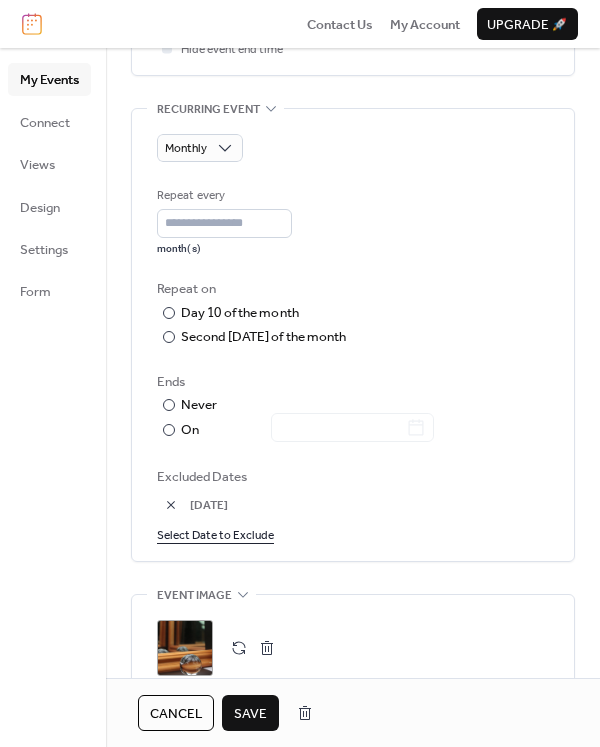 click on "Save" at bounding box center [250, 714] 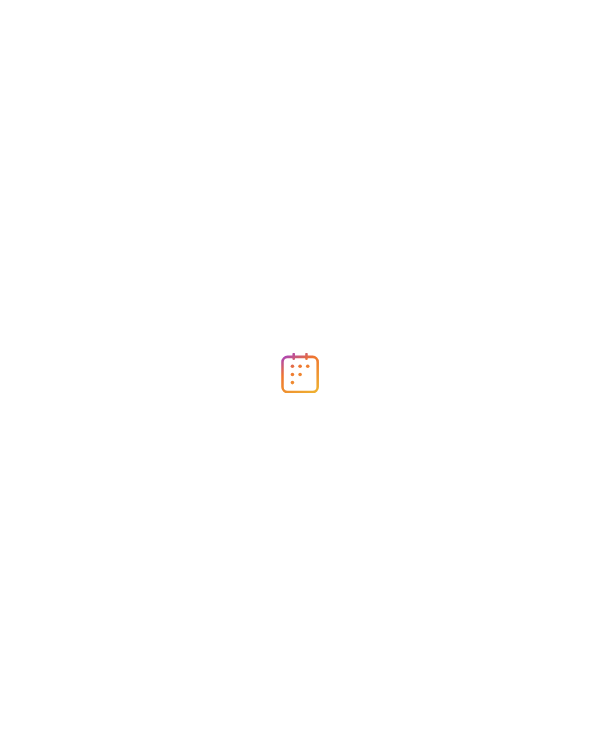 scroll, scrollTop: 0, scrollLeft: 0, axis: both 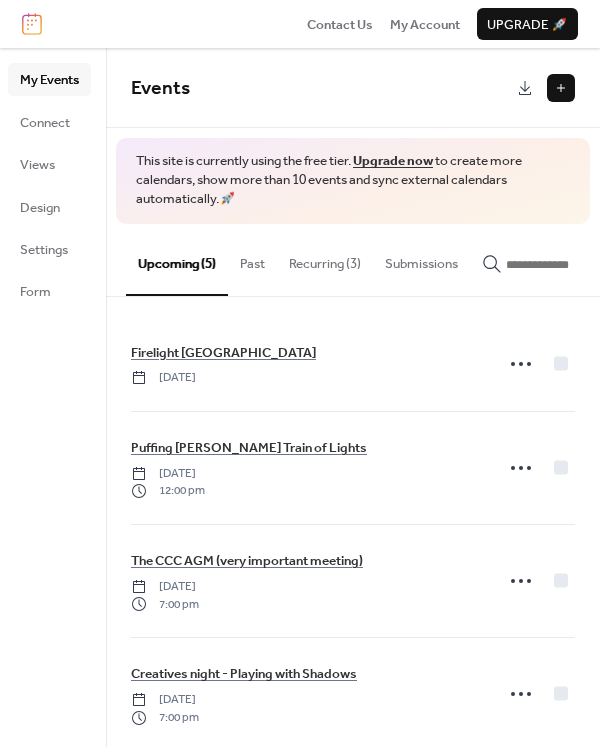 click at bounding box center (561, 88) 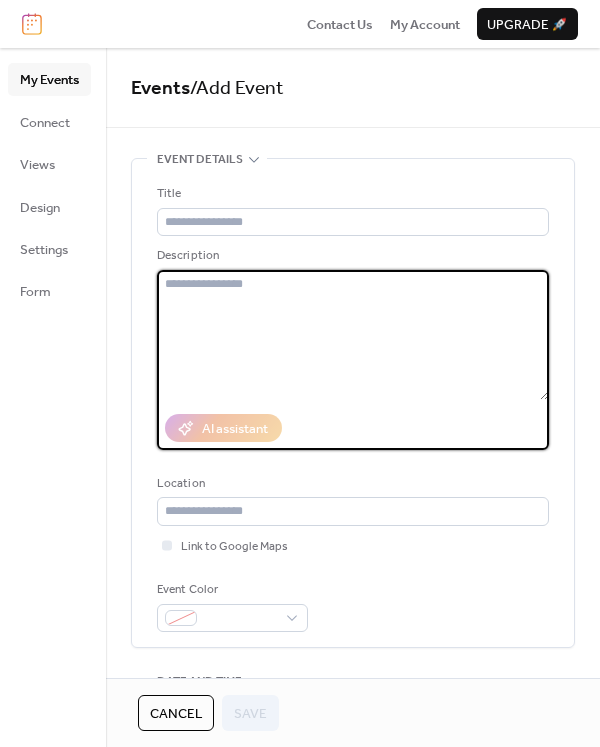 paste on "**********" 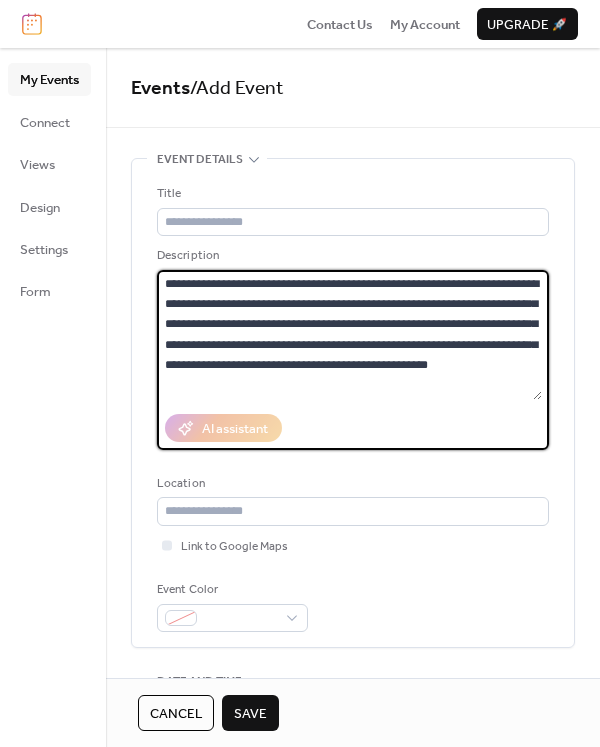 type on "**********" 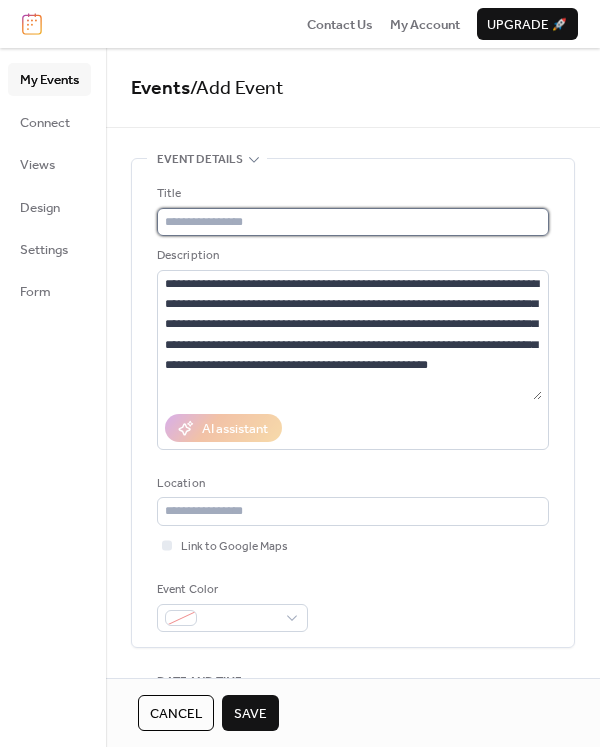 click at bounding box center (353, 222) 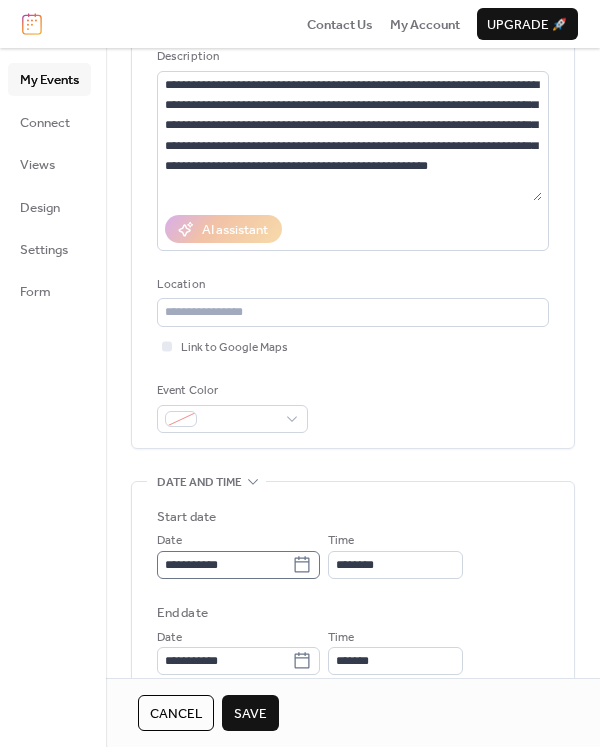 scroll, scrollTop: 200, scrollLeft: 0, axis: vertical 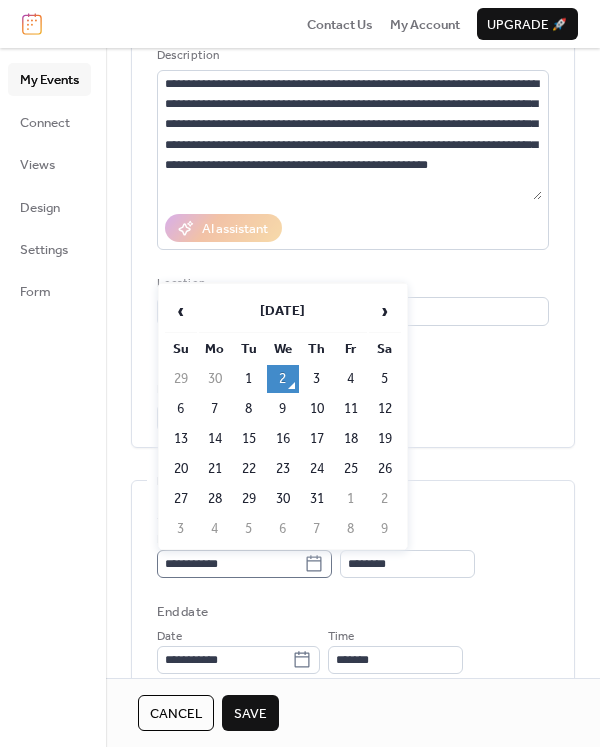 click 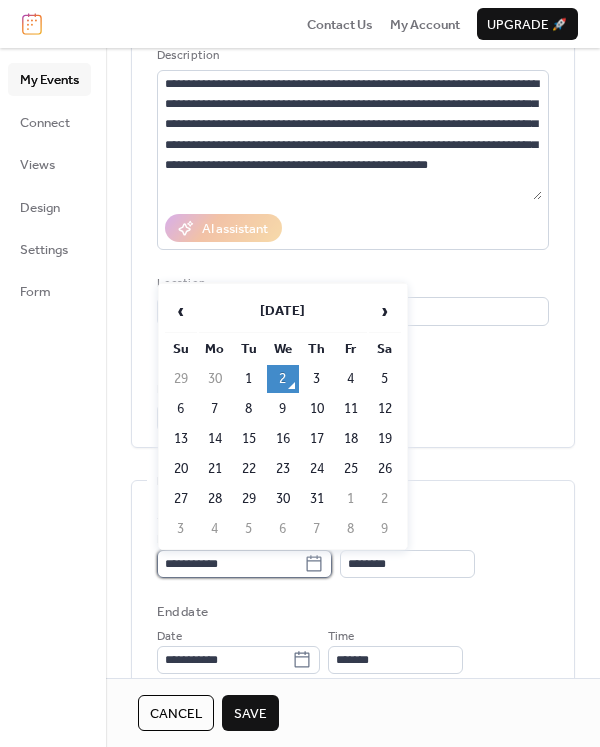 click on "**********" at bounding box center [230, 564] 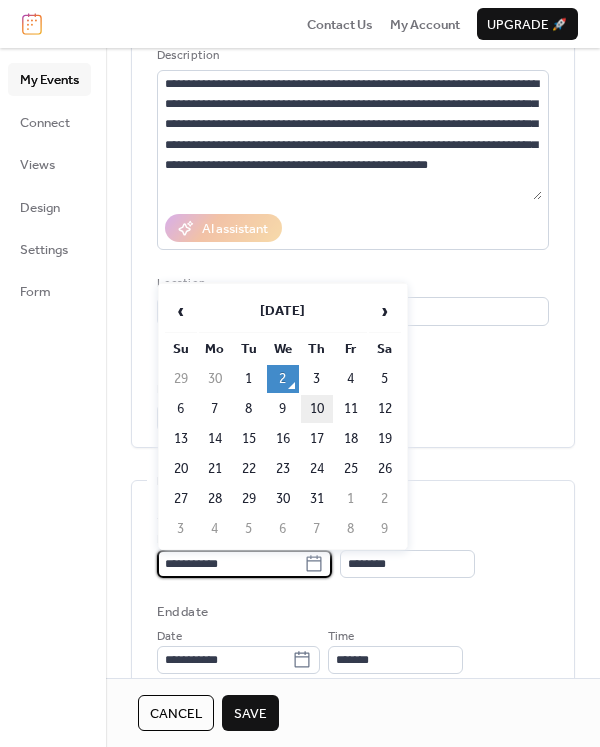 click on "10" at bounding box center (317, 409) 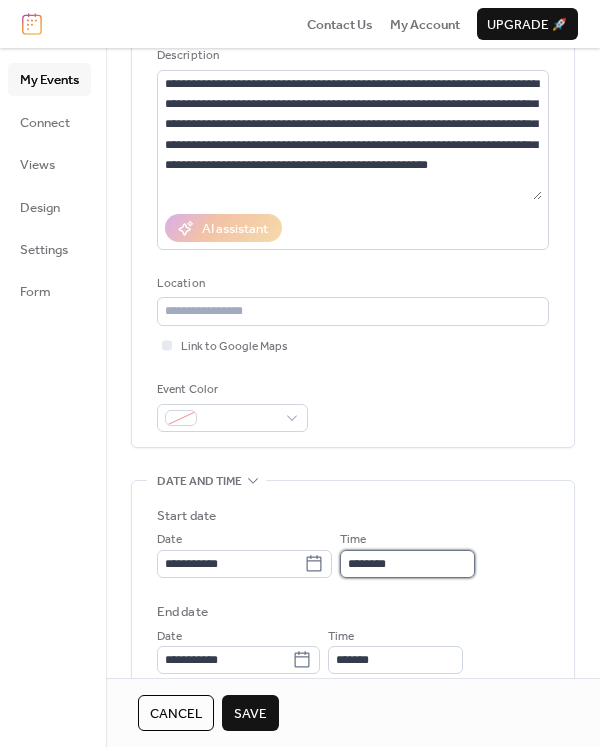 click on "********" at bounding box center (407, 564) 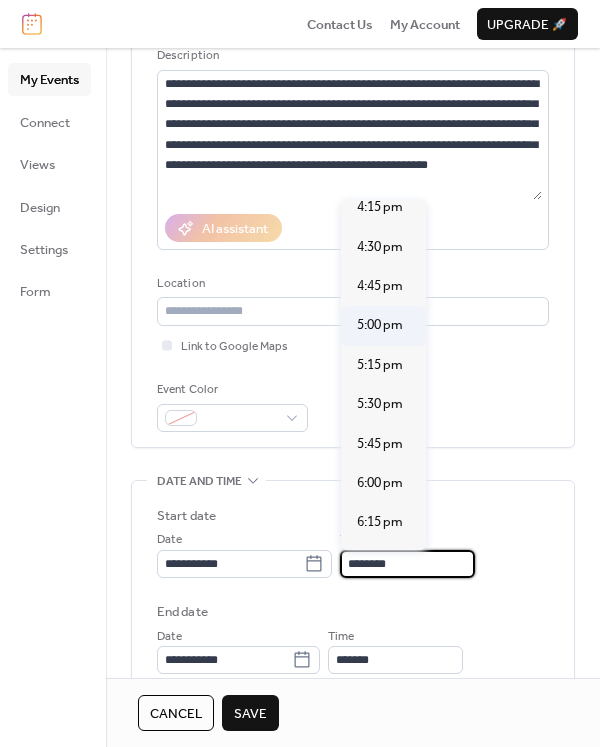 scroll, scrollTop: 2592, scrollLeft: 0, axis: vertical 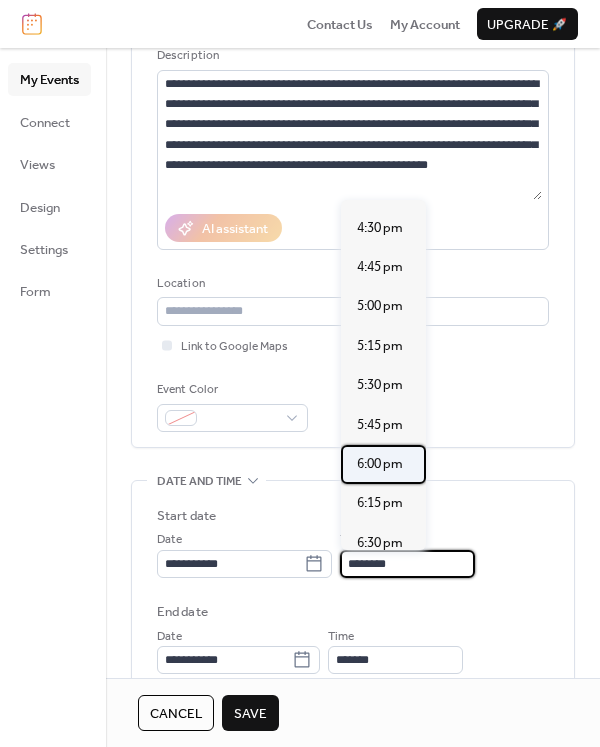 click on "6:00 pm" at bounding box center [380, 464] 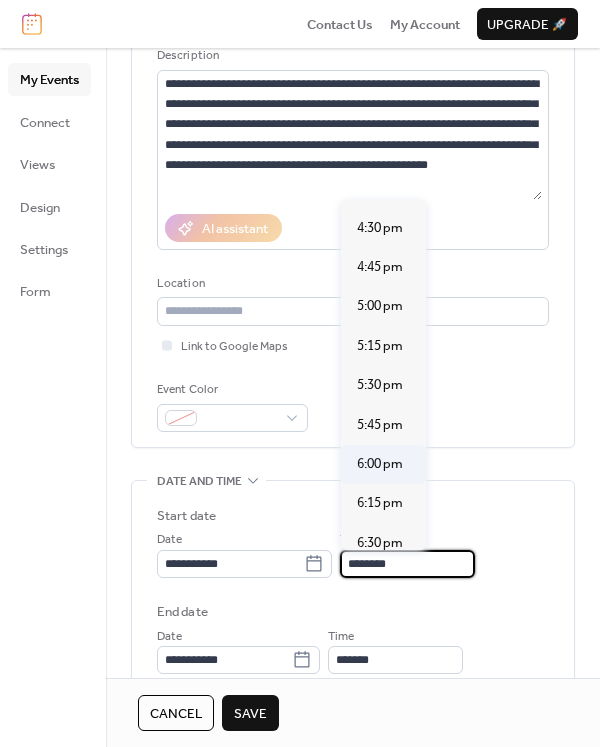 type on "*******" 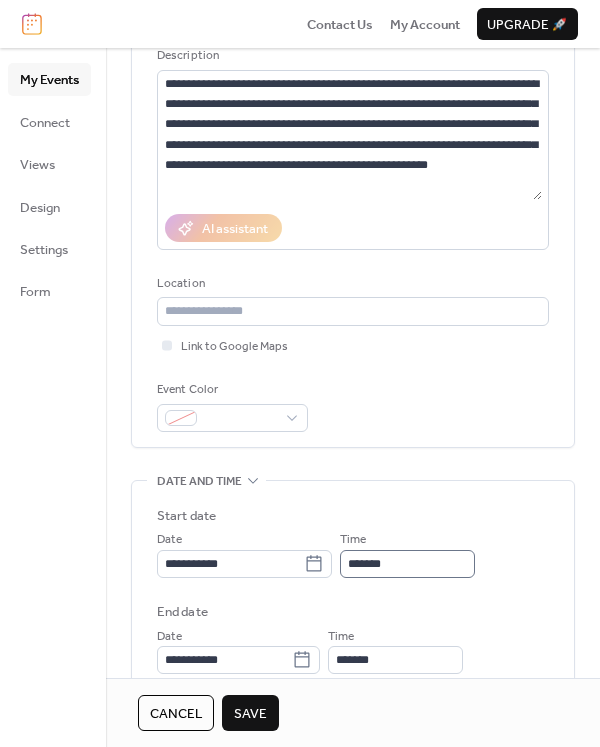 scroll, scrollTop: 1, scrollLeft: 0, axis: vertical 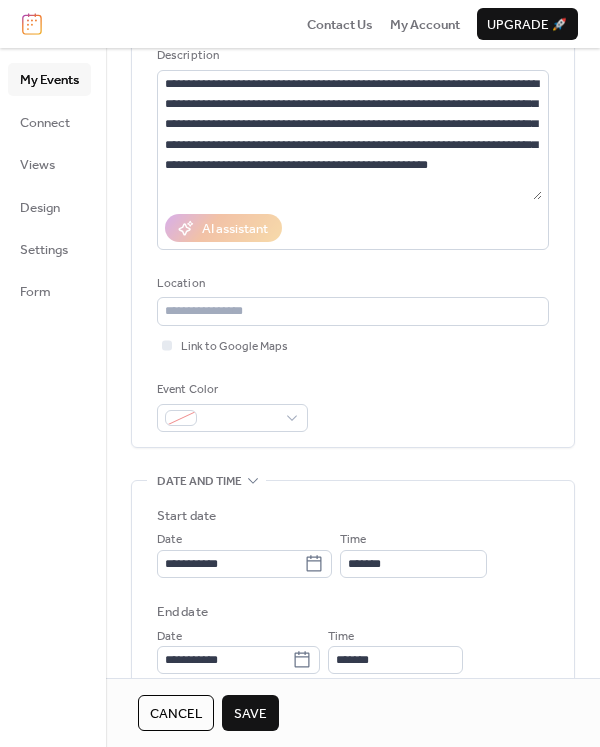 click on "**********" at bounding box center [353, 590] 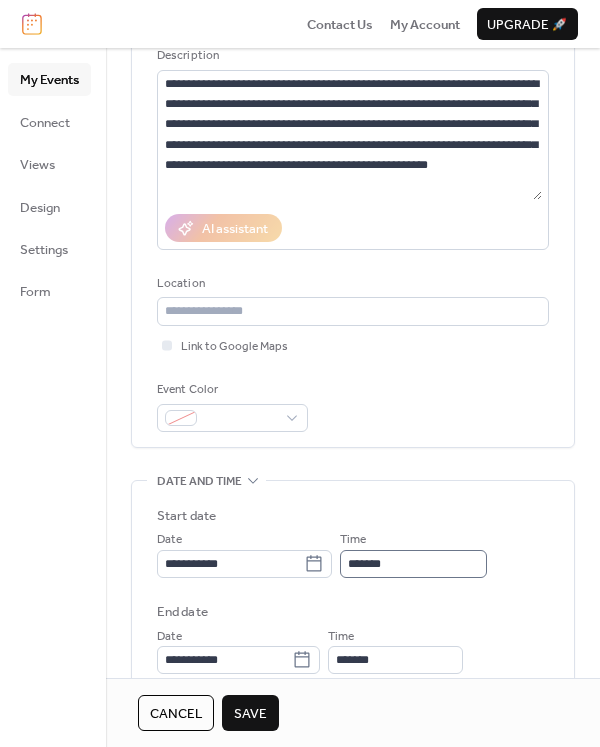 scroll, scrollTop: 300, scrollLeft: 0, axis: vertical 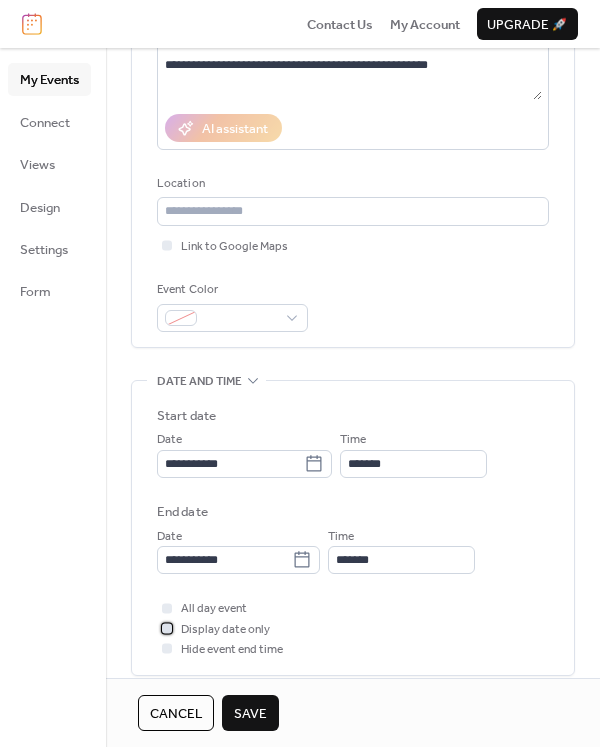 click on "Display date only" at bounding box center (225, 630) 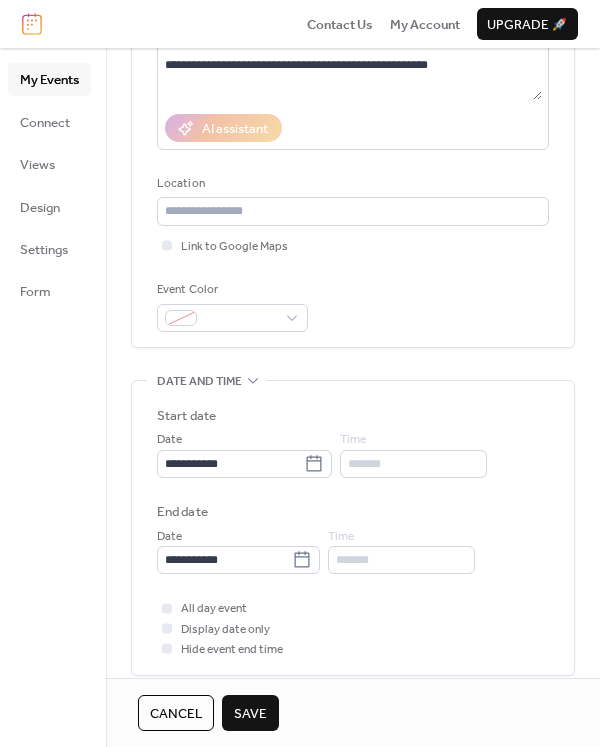 click on "Hide event end time" at bounding box center [232, 650] 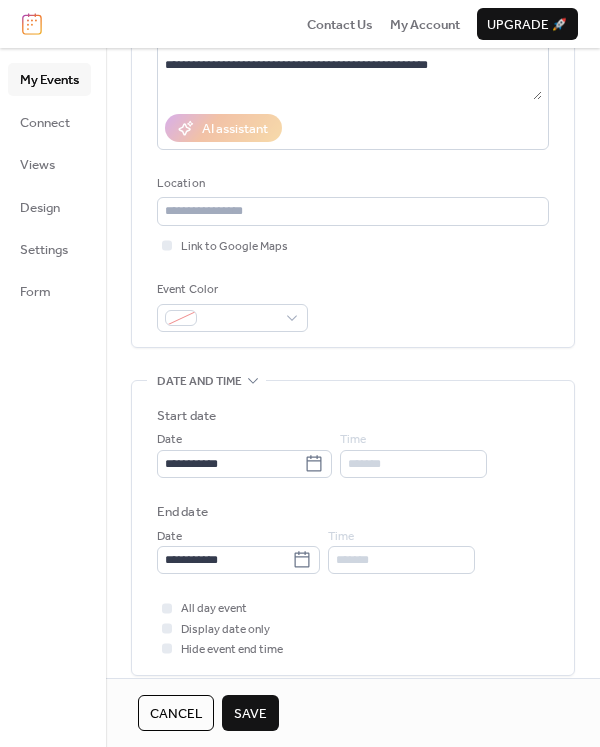 click at bounding box center [167, 649] 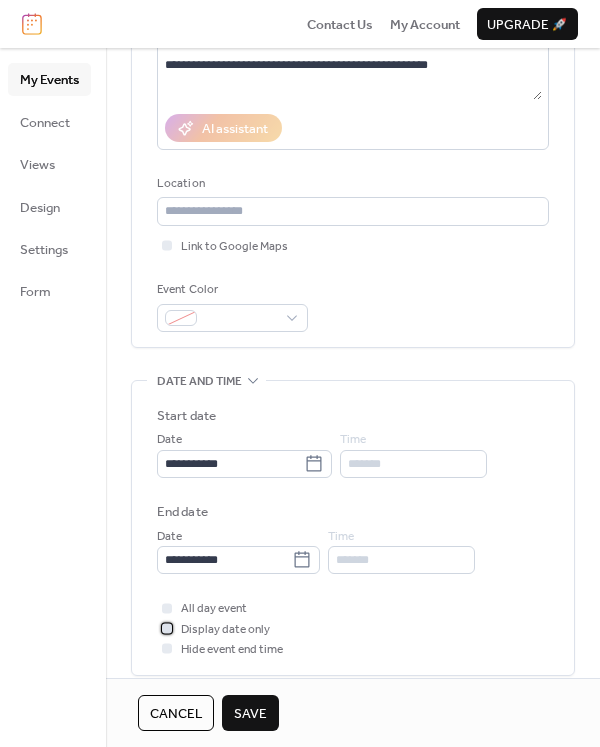 click at bounding box center [167, 628] 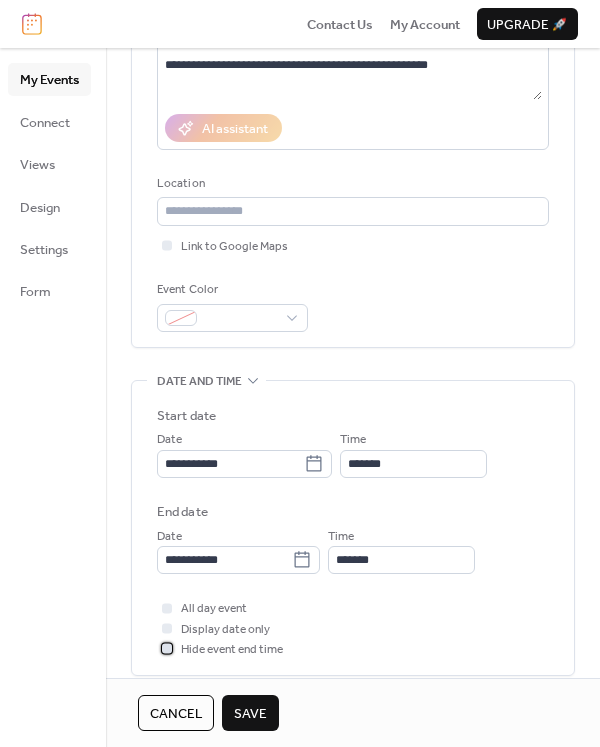 click at bounding box center (167, 649) 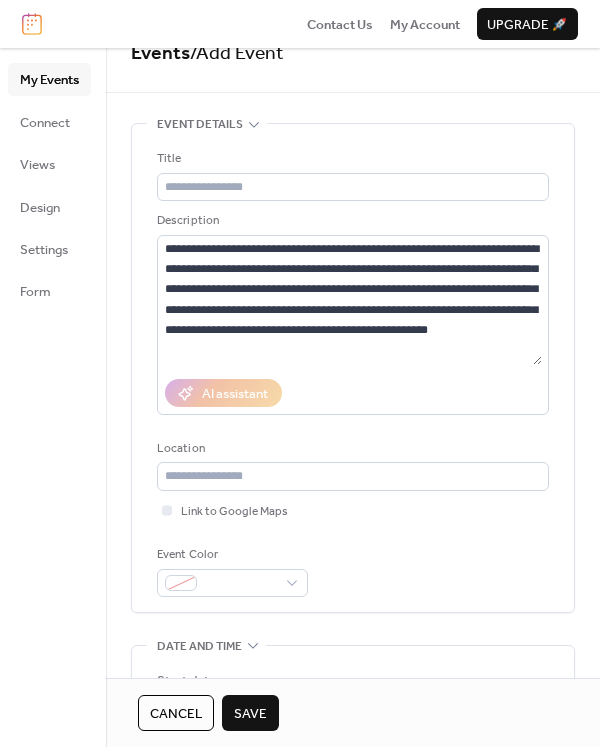 scroll, scrollTop: 0, scrollLeft: 0, axis: both 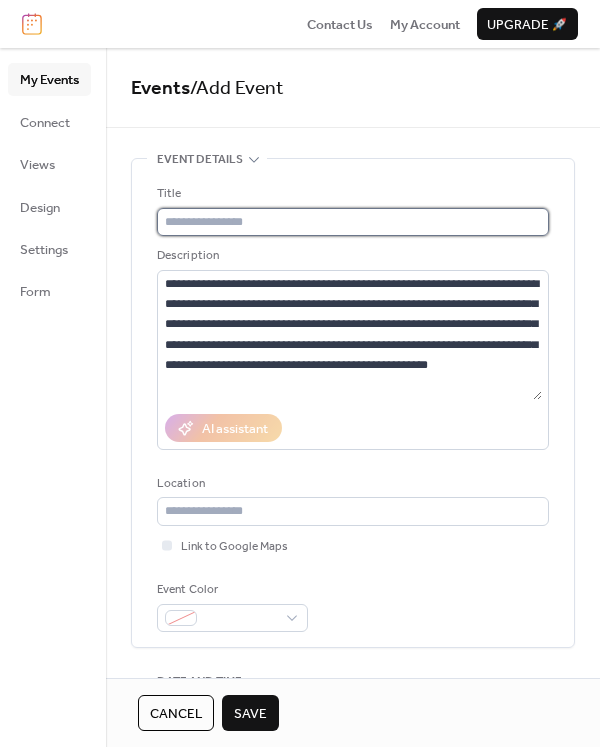click at bounding box center (353, 222) 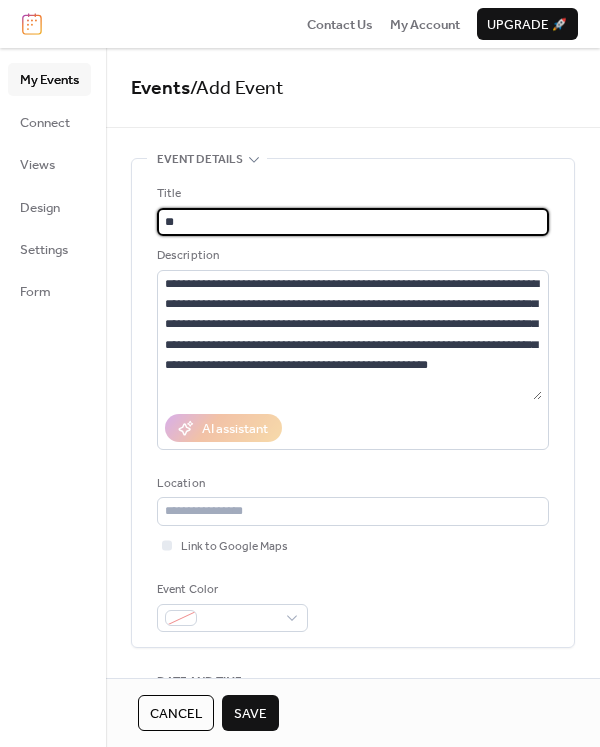 type on "*" 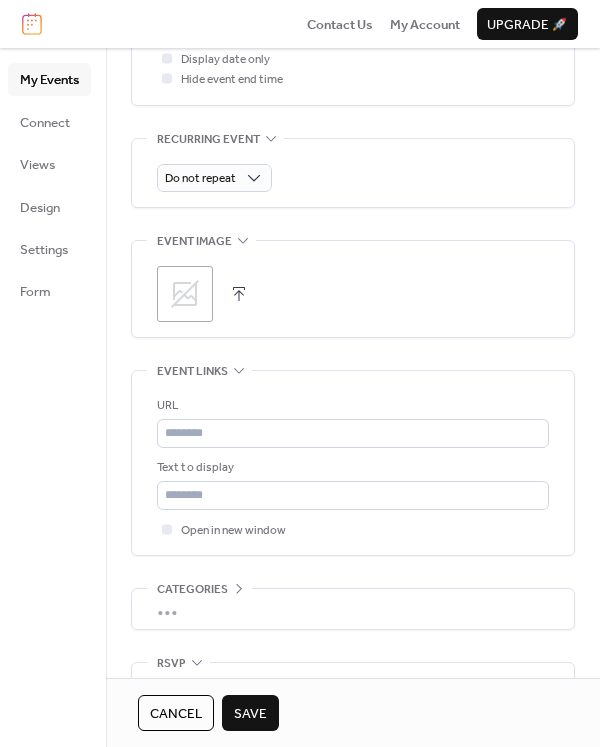 scroll, scrollTop: 981, scrollLeft: 0, axis: vertical 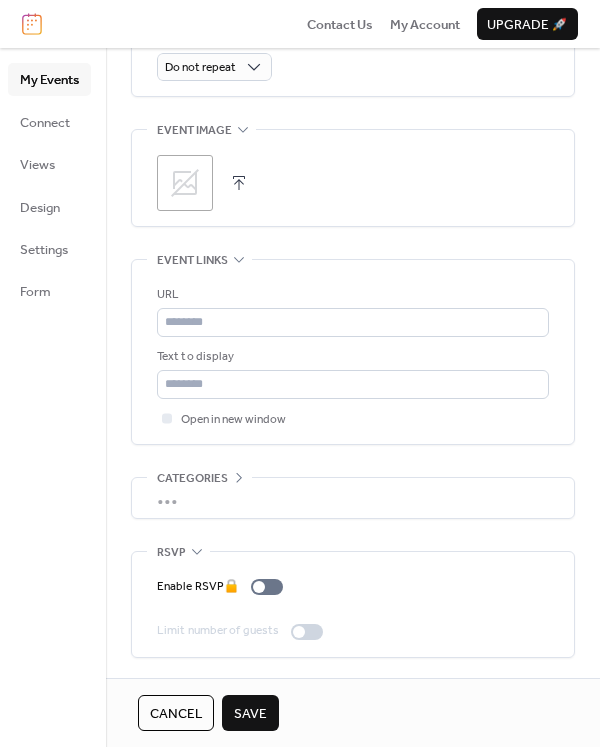 type on "**********" 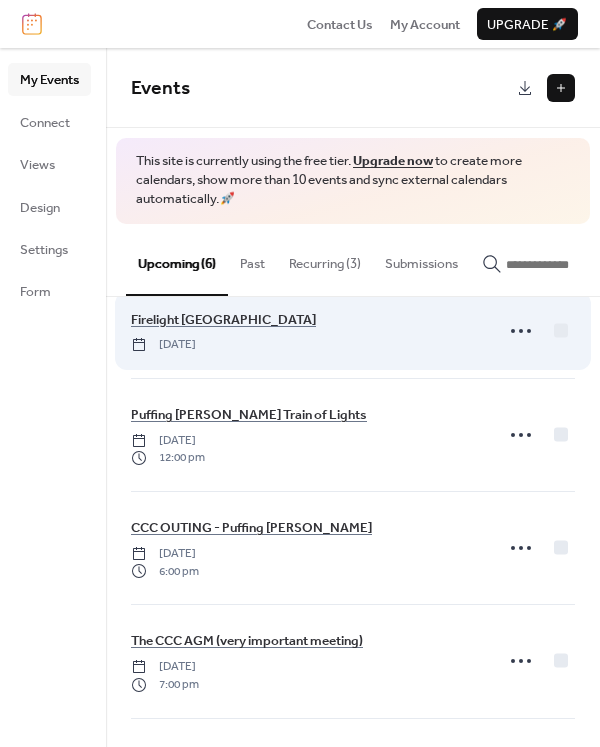 scroll, scrollTop: 0, scrollLeft: 0, axis: both 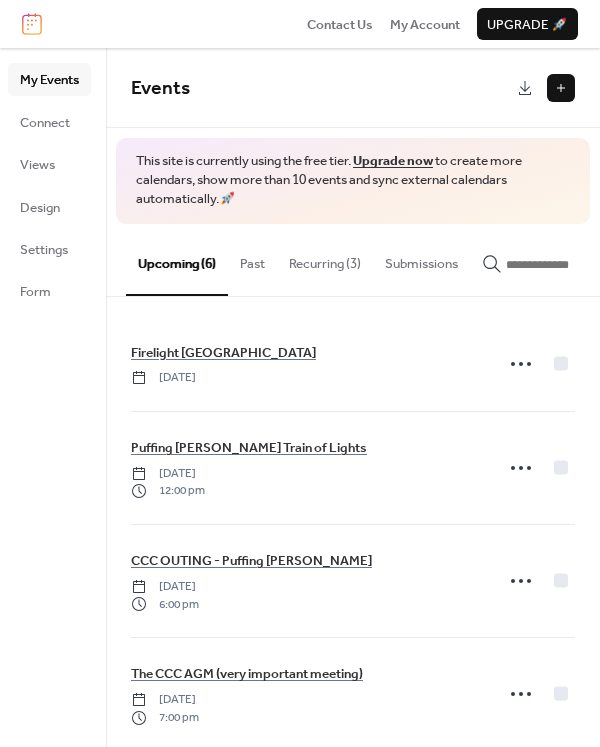 click on "Recurring  (3)" at bounding box center [325, 259] 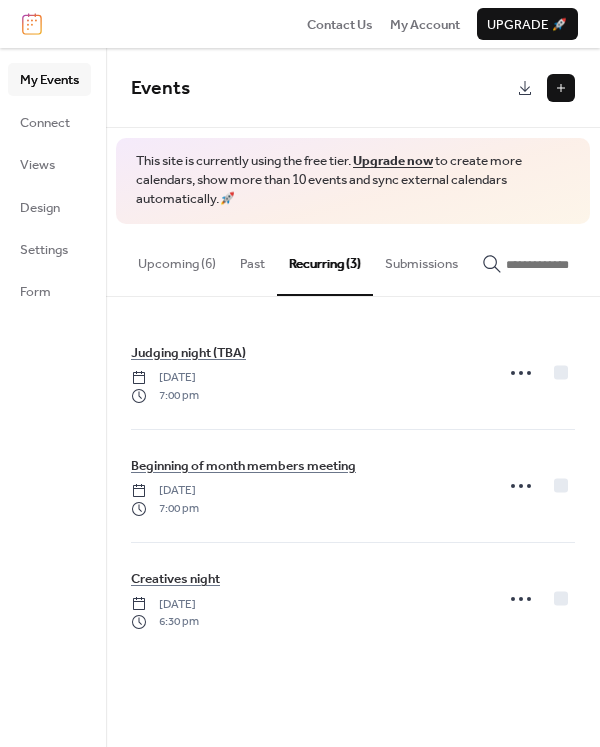 click on "Upcoming  (6)" at bounding box center (177, 259) 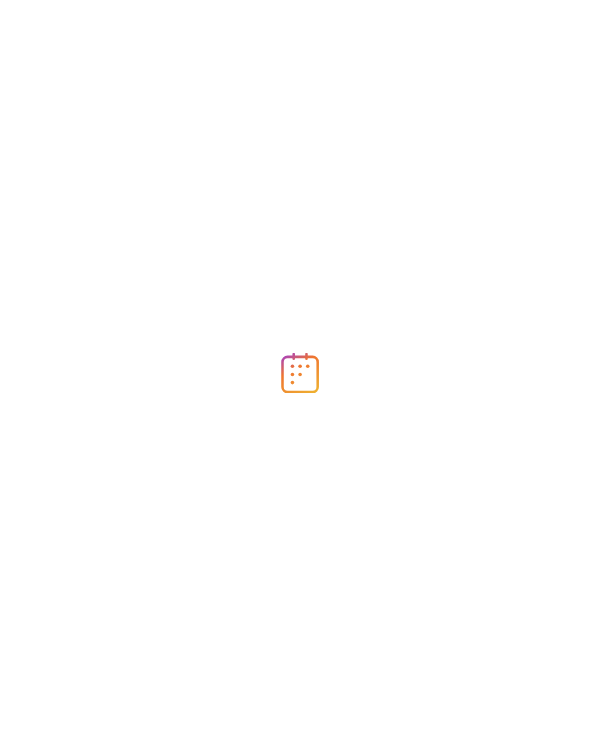 scroll, scrollTop: 0, scrollLeft: 0, axis: both 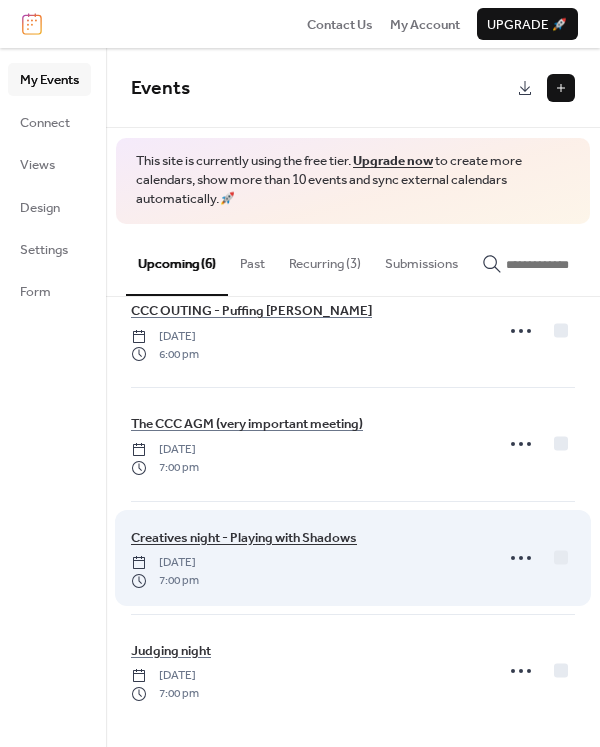 click on "Creatives night - Playing with Shadows" at bounding box center [244, 538] 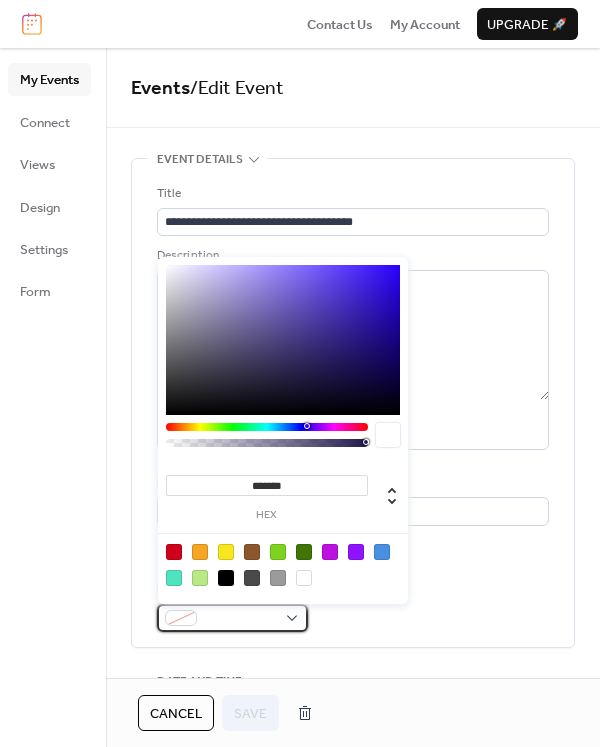 click at bounding box center (240, 619) 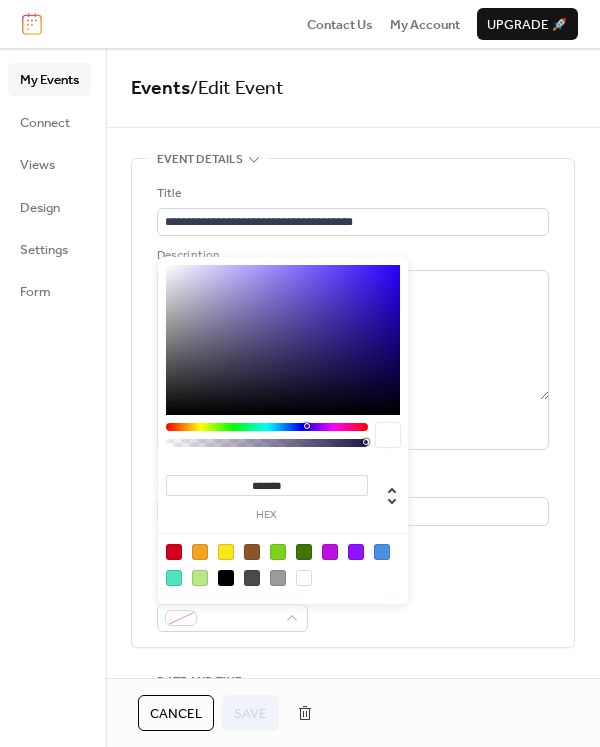 click at bounding box center (356, 552) 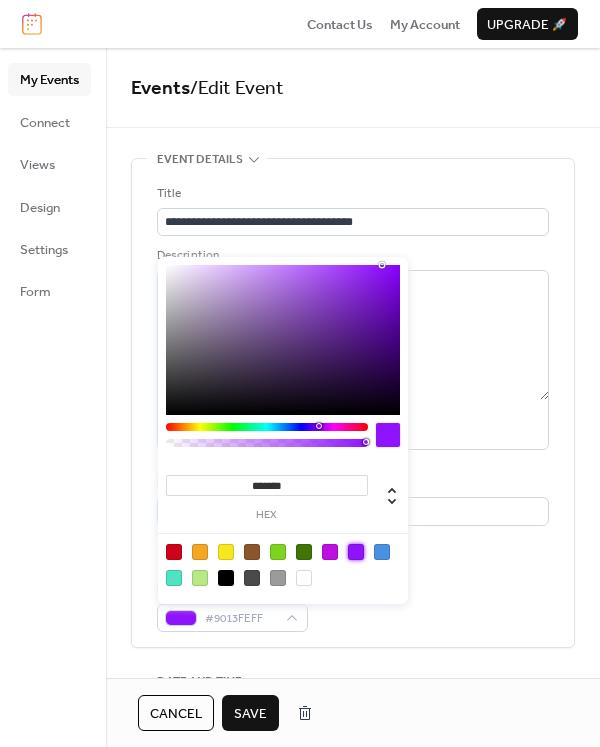 click at bounding box center [382, 552] 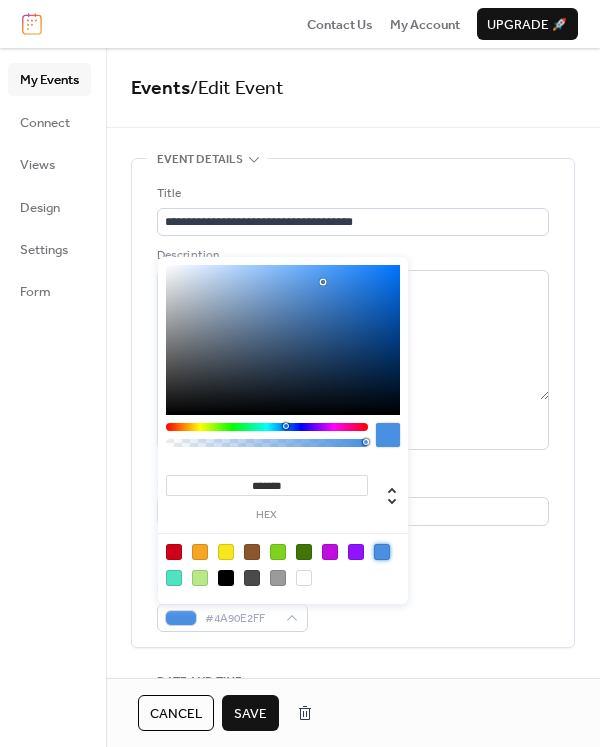 click on "Event Color #4A90E2FF" at bounding box center (353, 606) 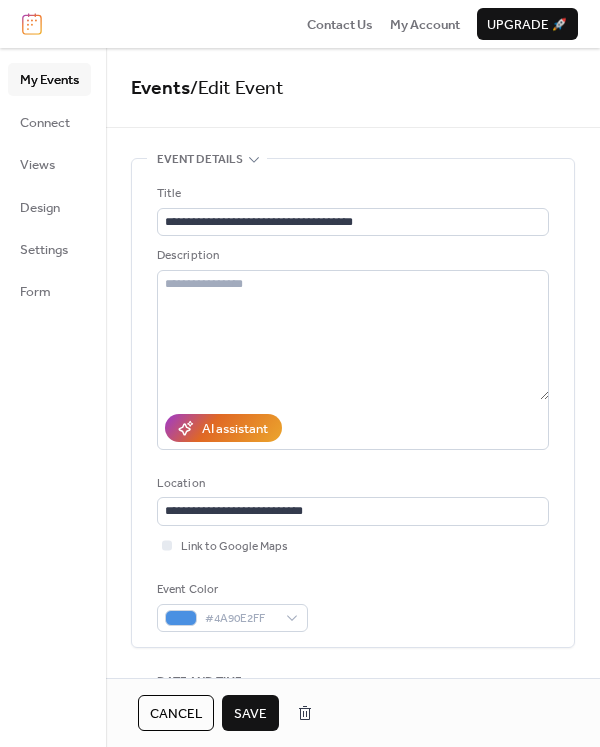 click on "Save" at bounding box center [250, 714] 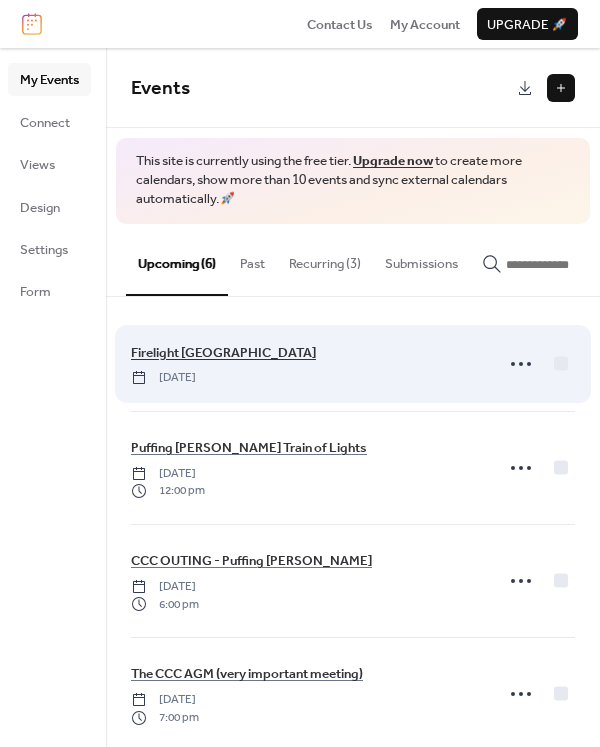 click on "Firelight [GEOGRAPHIC_DATA]" at bounding box center (223, 353) 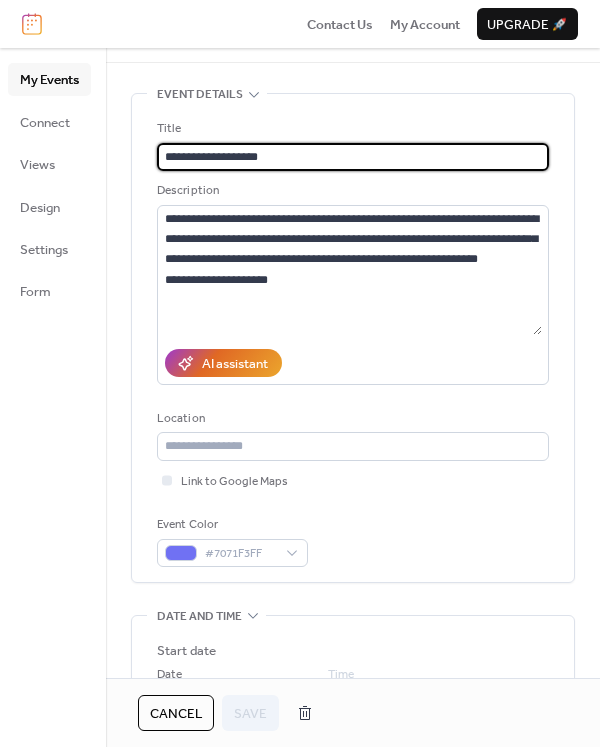 scroll, scrollTop: 100, scrollLeft: 0, axis: vertical 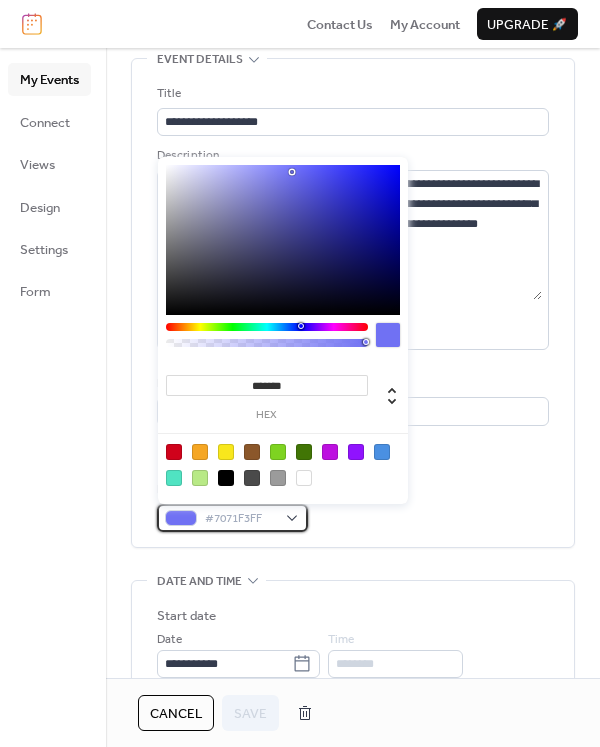 click on "#7071F3FF" at bounding box center (232, 518) 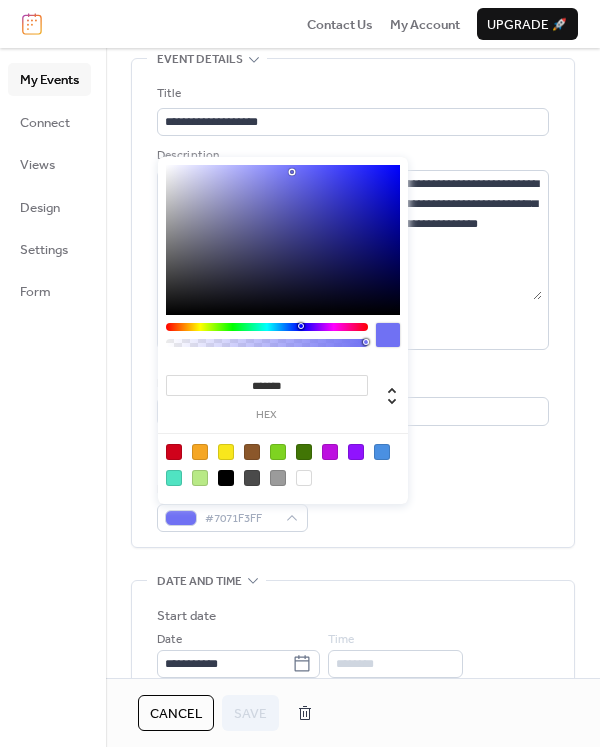 click at bounding box center [226, 452] 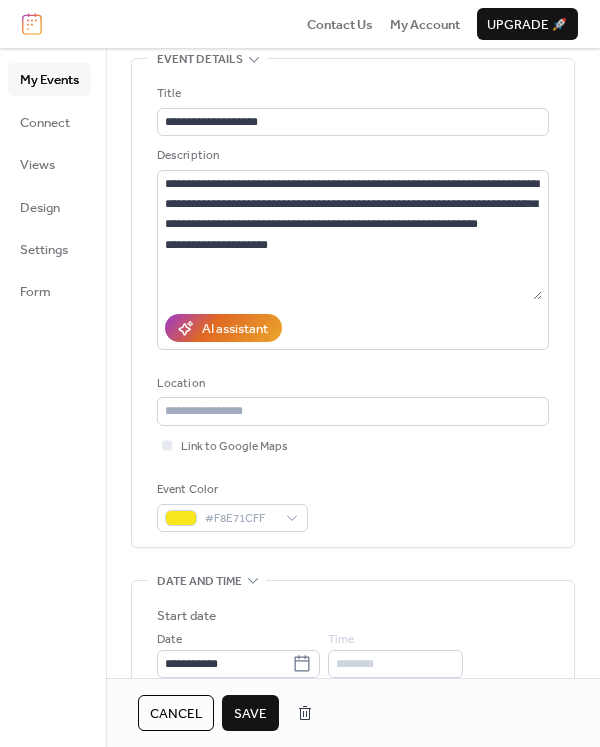click on "Save" at bounding box center [250, 713] 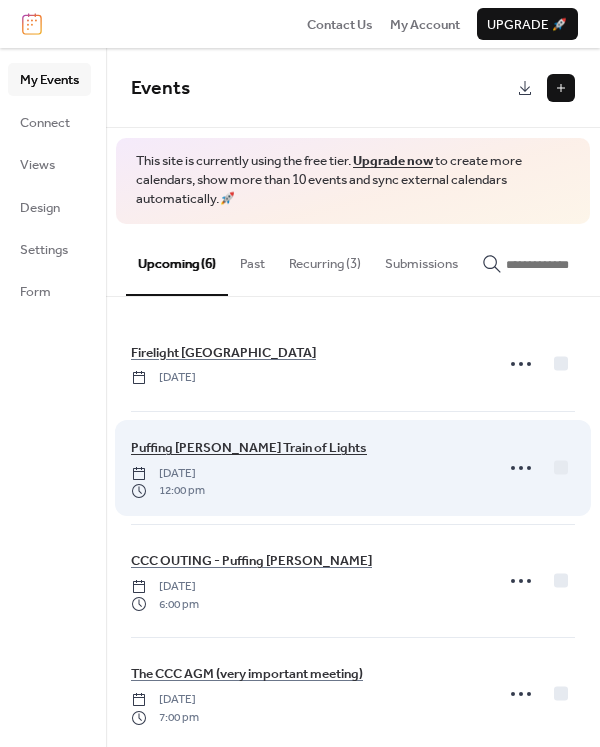 click on "Puffing [PERSON_NAME] Train of Lights" at bounding box center [249, 448] 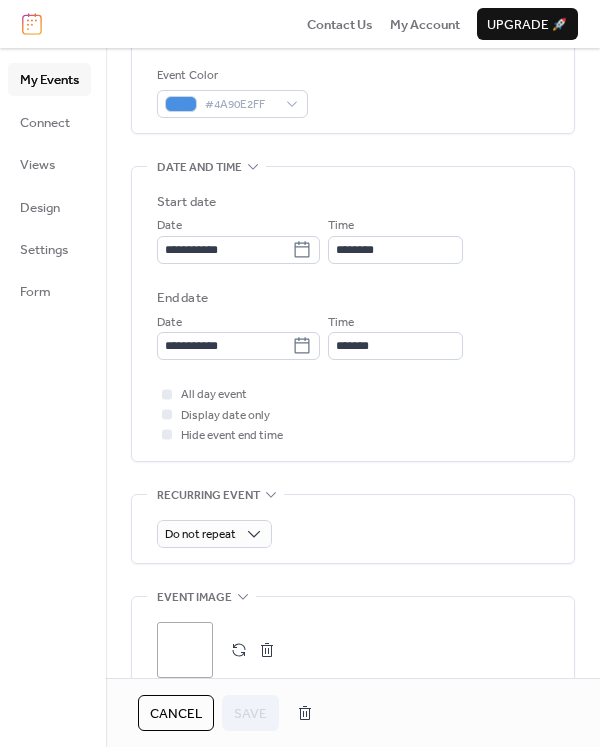 scroll, scrollTop: 481, scrollLeft: 0, axis: vertical 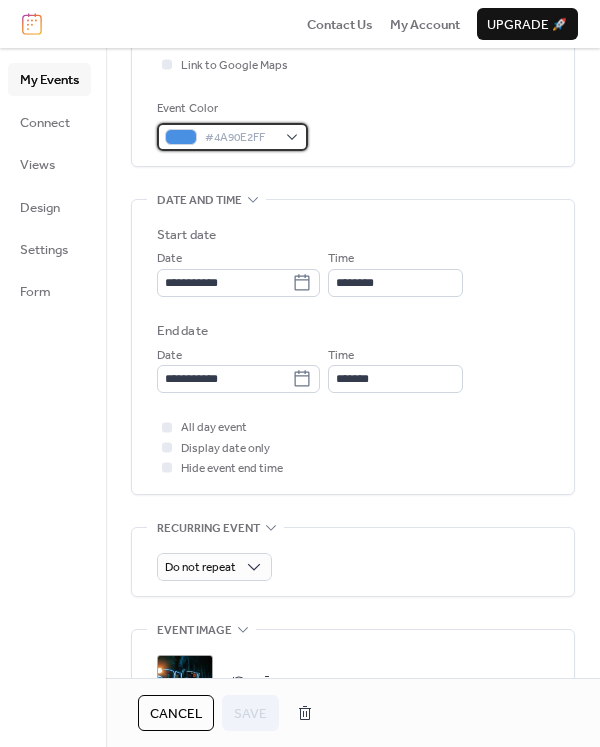 click on "#4A90E2FF" at bounding box center (232, 137) 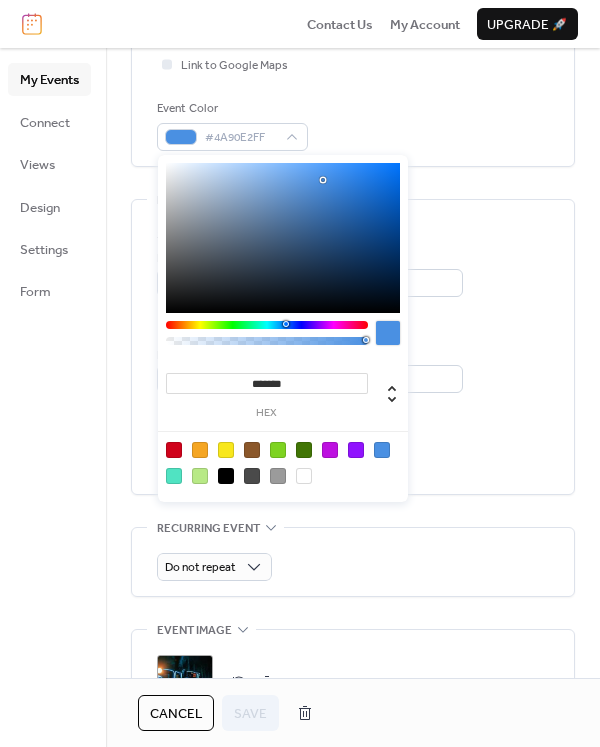 click at bounding box center [226, 450] 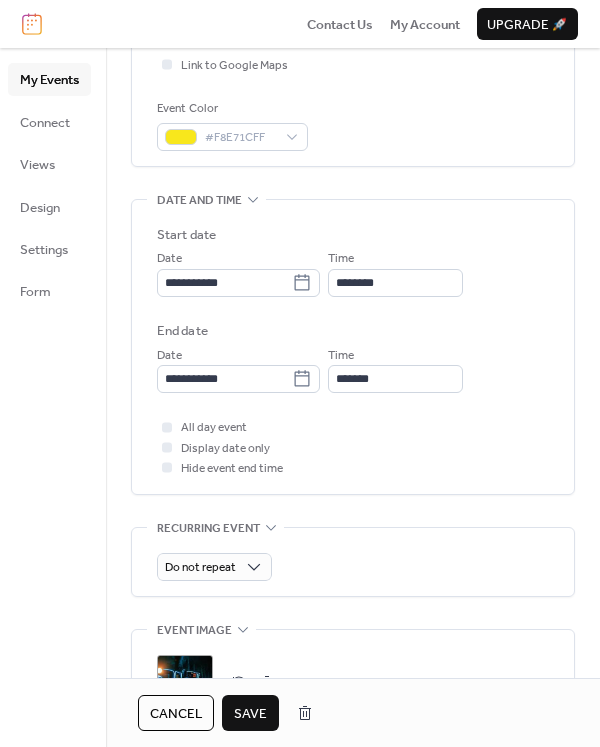 click on "Save" at bounding box center [250, 714] 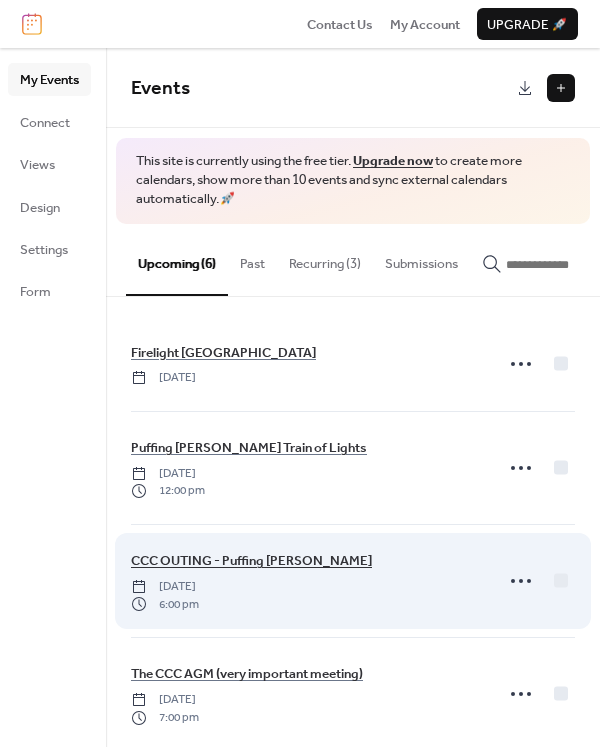 click on "CCC OUTING - Puffing Billy" at bounding box center [251, 561] 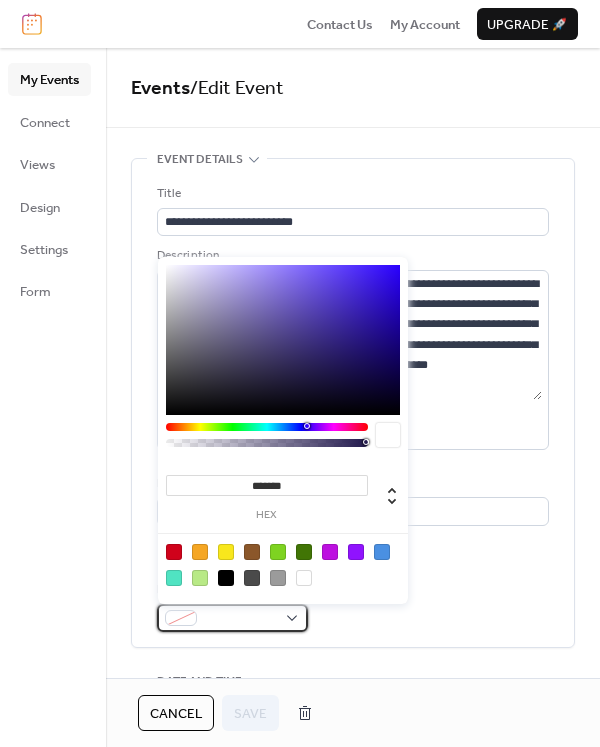click at bounding box center (232, 618) 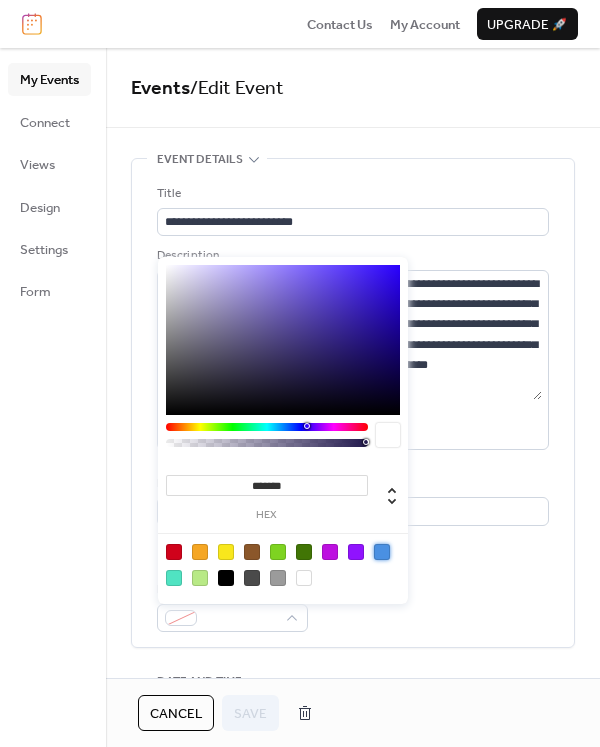 click at bounding box center (382, 552) 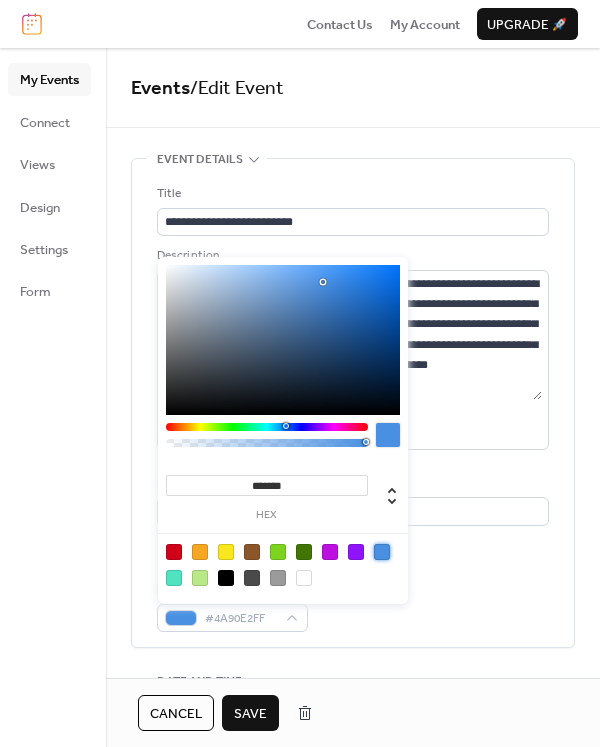 click on "Save" at bounding box center [250, 714] 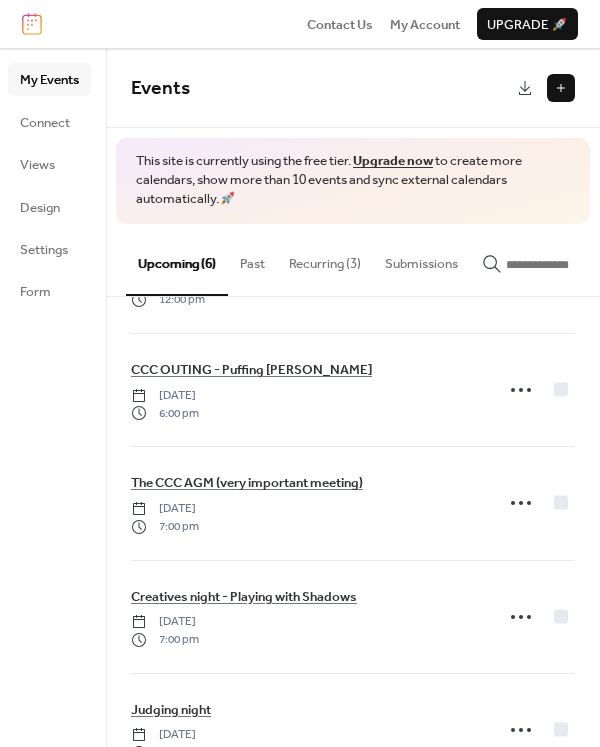 scroll, scrollTop: 200, scrollLeft: 0, axis: vertical 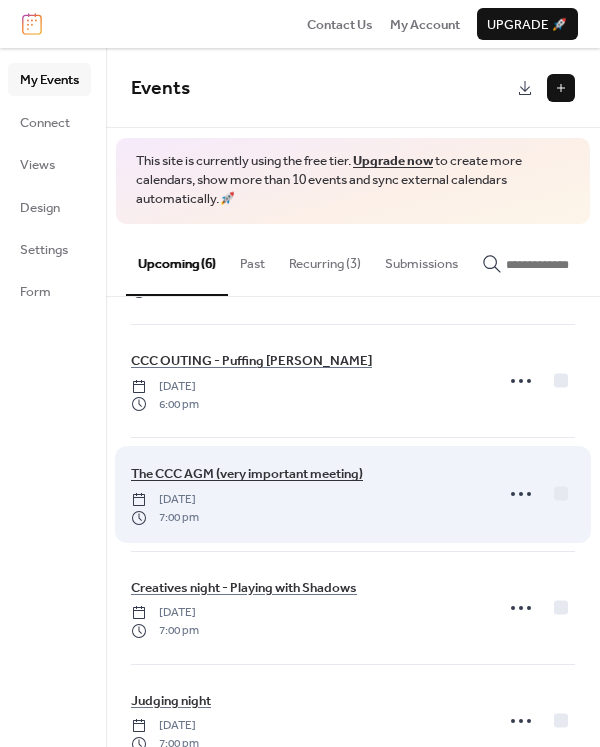 click on "The CCC AGM (very important meeting)" at bounding box center (247, 474) 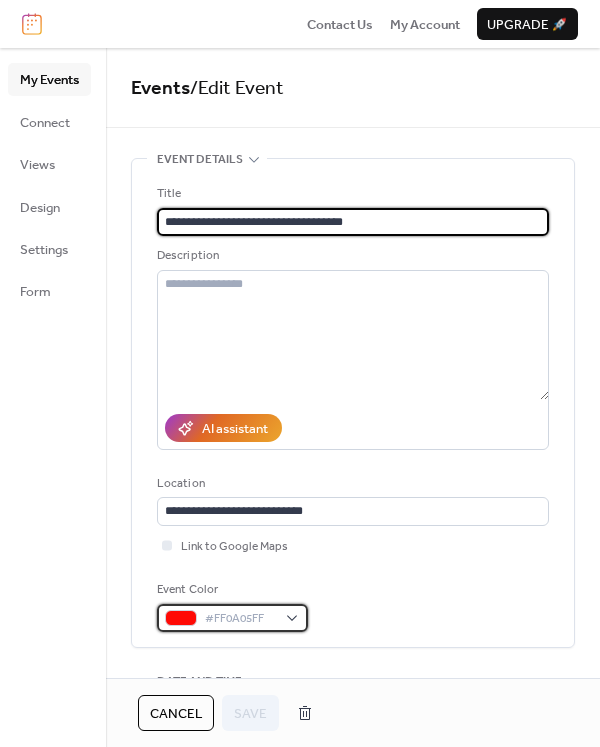 click on "#FF0A05FF" at bounding box center (232, 618) 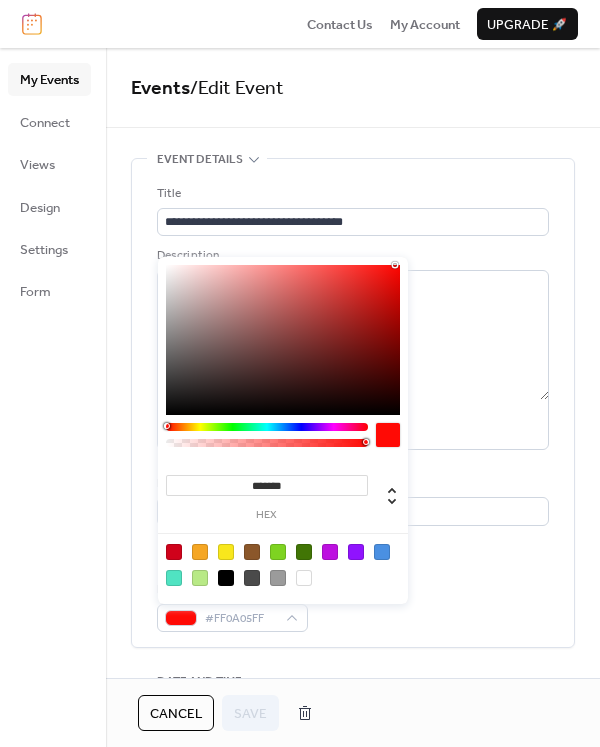 click at bounding box center [382, 552] 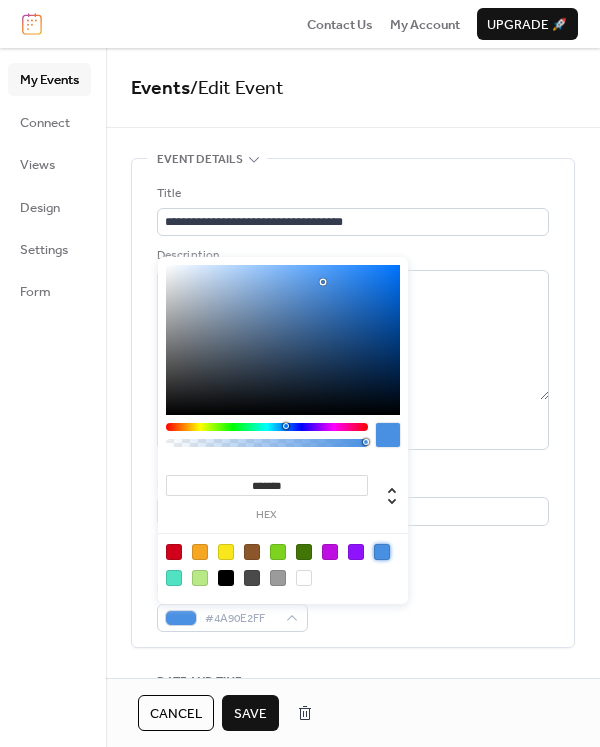 click on "Save" at bounding box center [250, 714] 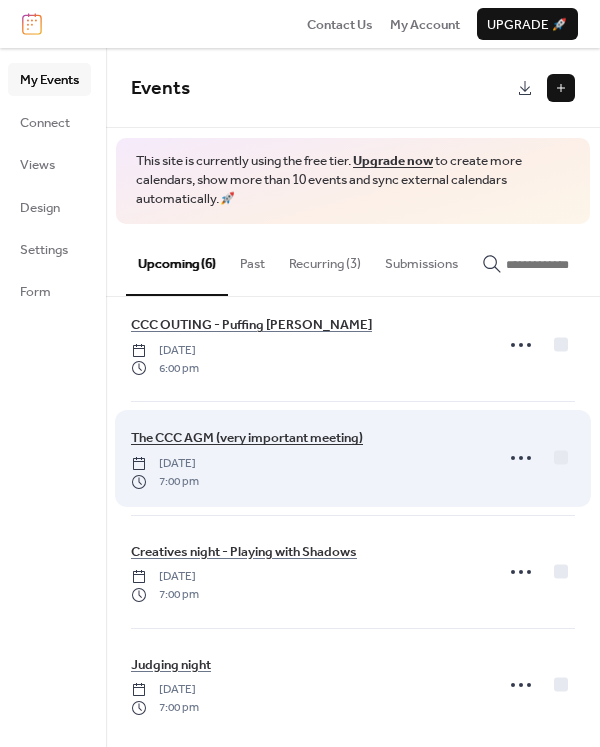 scroll, scrollTop: 256, scrollLeft: 0, axis: vertical 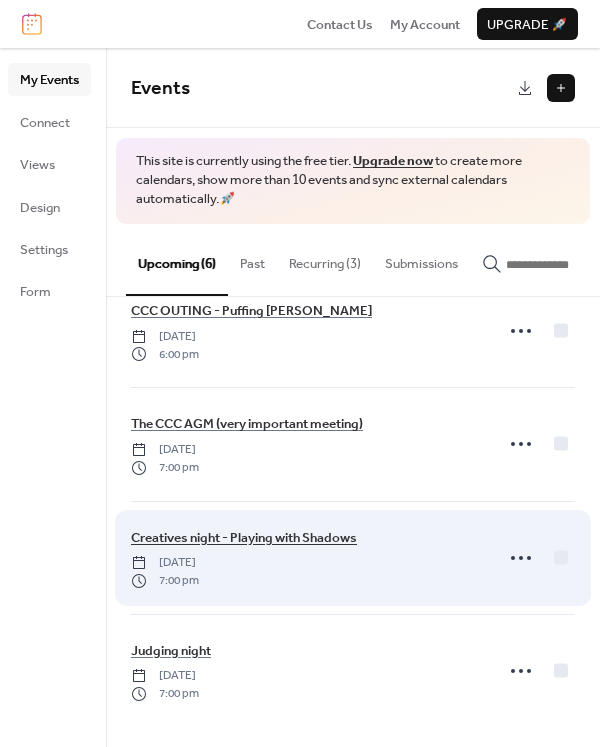 click on "Creatives night - Playing with Shadows" at bounding box center (244, 538) 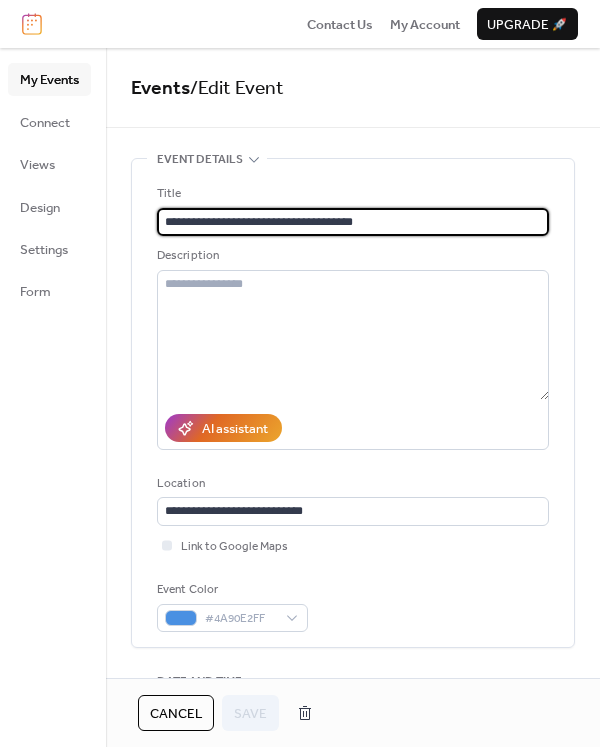 click on "My Events" at bounding box center (49, 79) 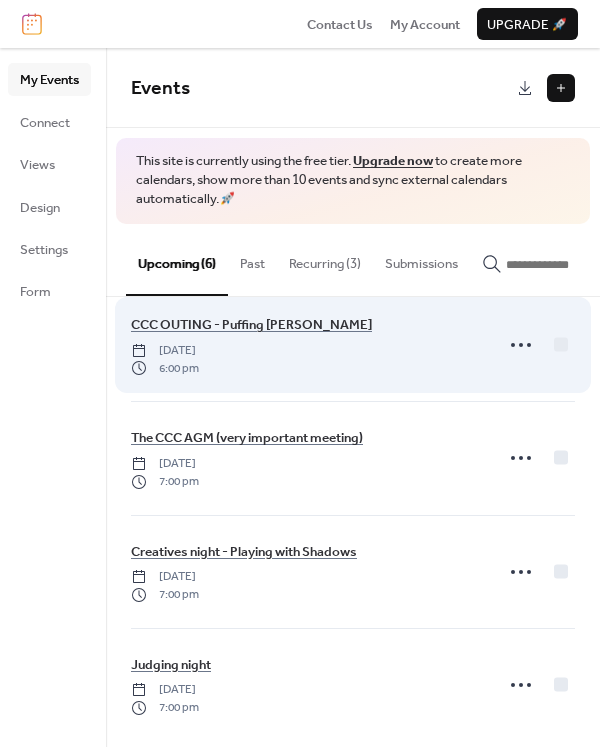scroll, scrollTop: 256, scrollLeft: 0, axis: vertical 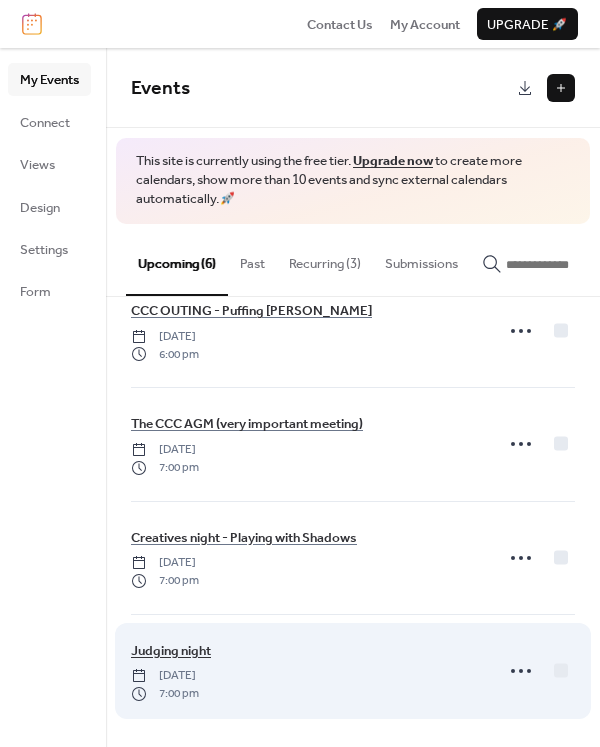 click on "Judging night" at bounding box center [171, 651] 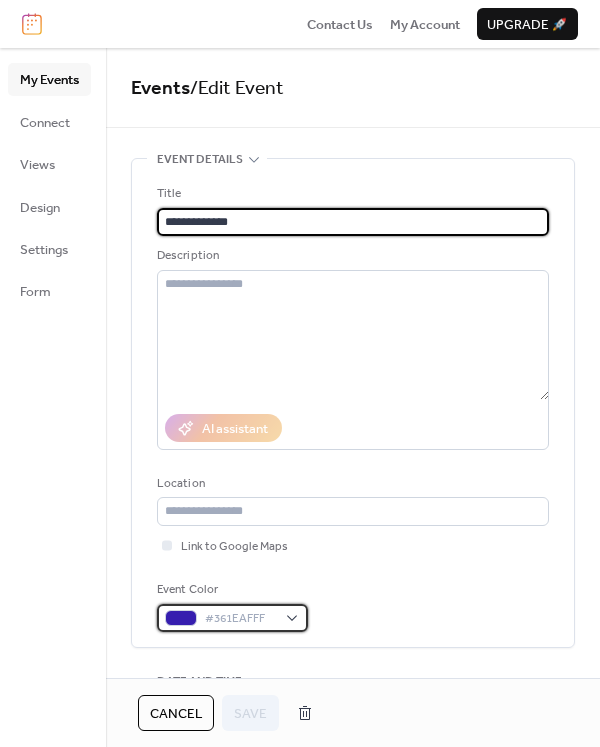 click on "#361EAFFF" at bounding box center [232, 618] 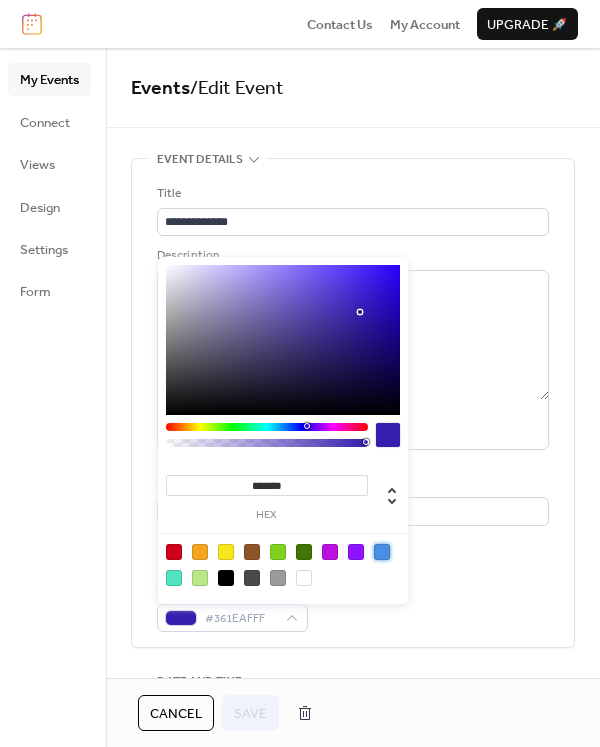 click at bounding box center [382, 552] 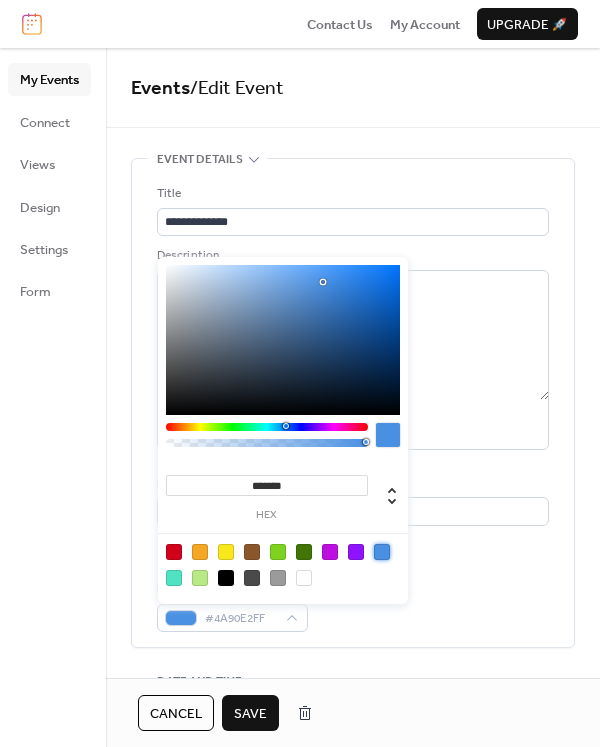 click on "Save" at bounding box center (250, 714) 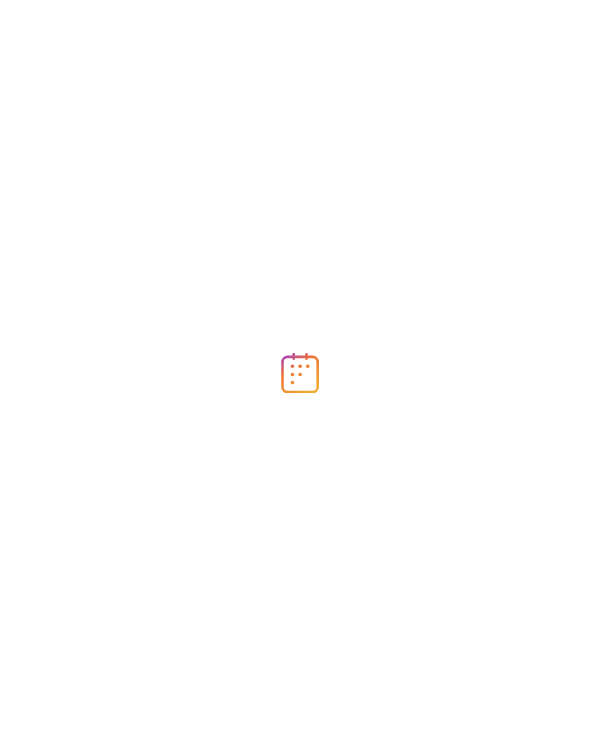 scroll, scrollTop: 0, scrollLeft: 0, axis: both 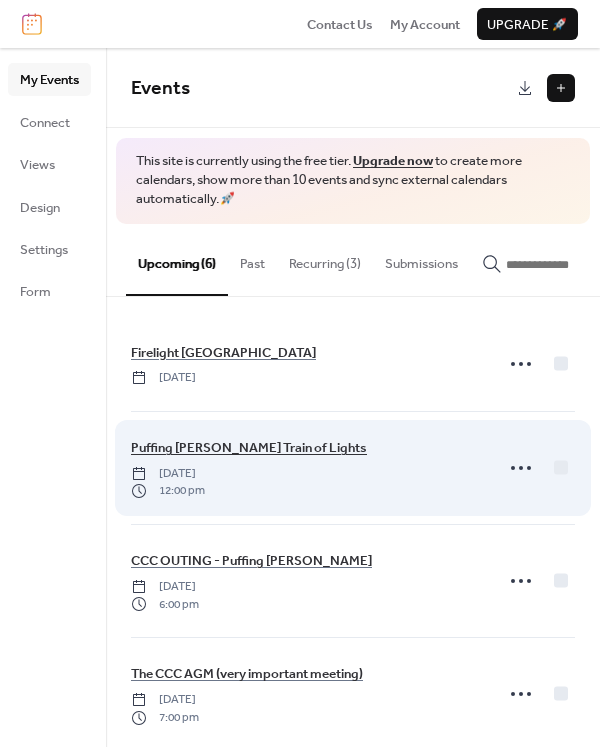 click on "Puffing [PERSON_NAME] Train of Lights" at bounding box center [249, 448] 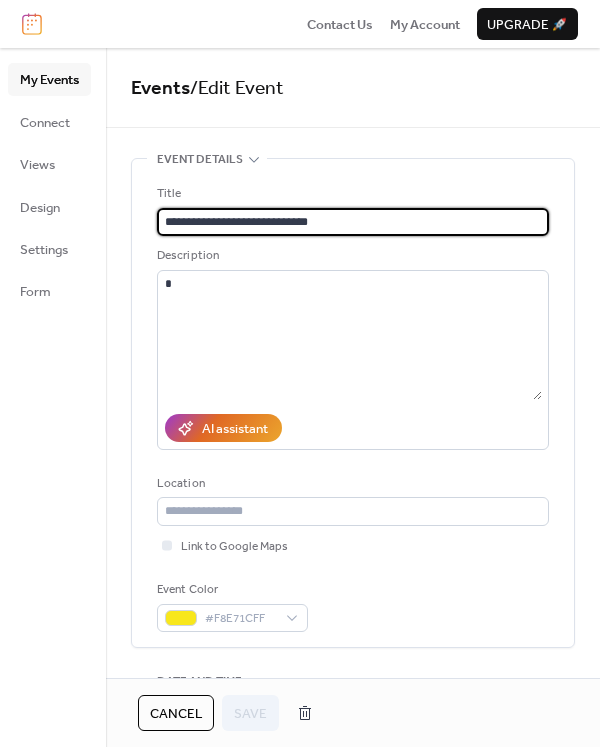 scroll, scrollTop: 100, scrollLeft: 0, axis: vertical 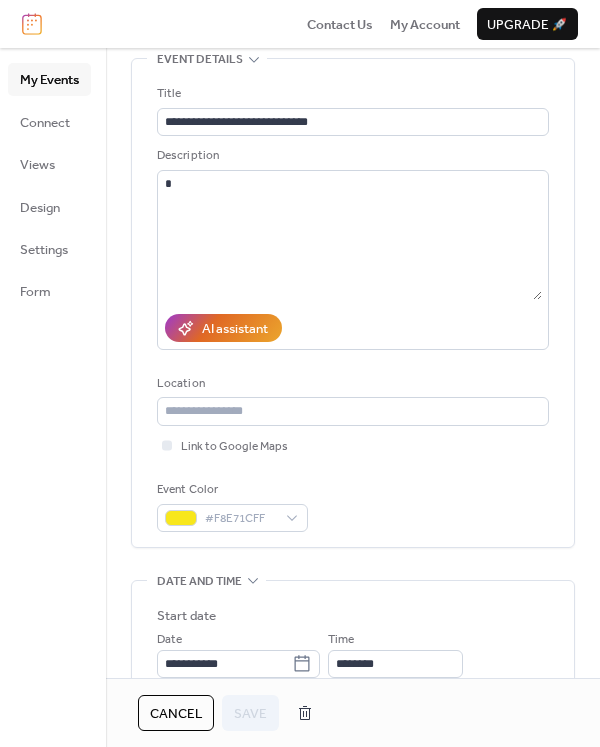 click on "My Events" at bounding box center (49, 80) 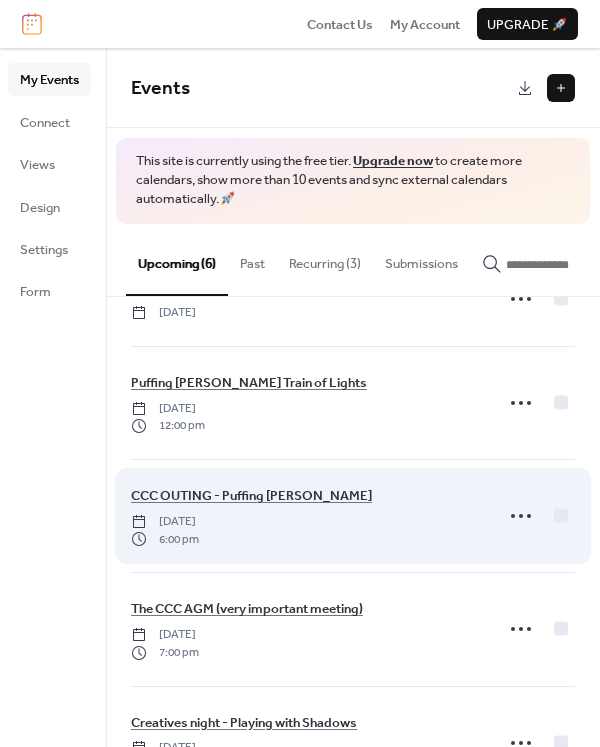 scroll, scrollTop: 100, scrollLeft: 0, axis: vertical 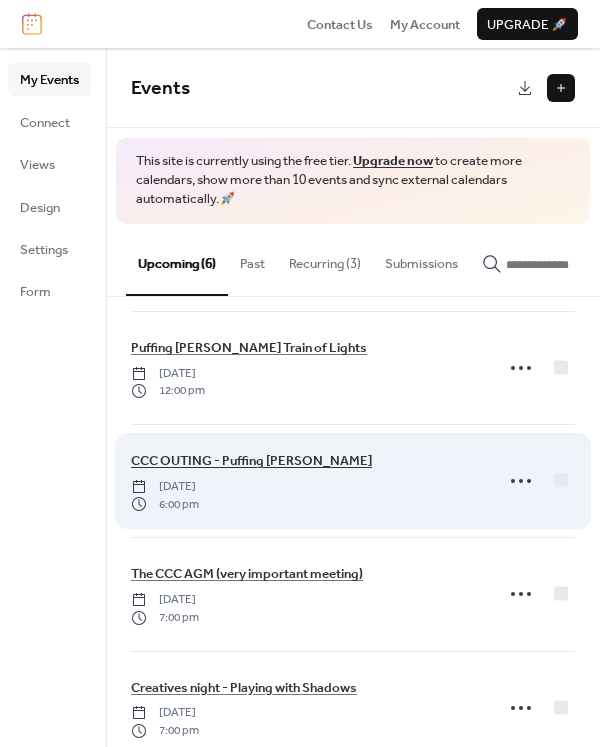 click on "CCC OUTING - Puffing [PERSON_NAME]" at bounding box center (251, 461) 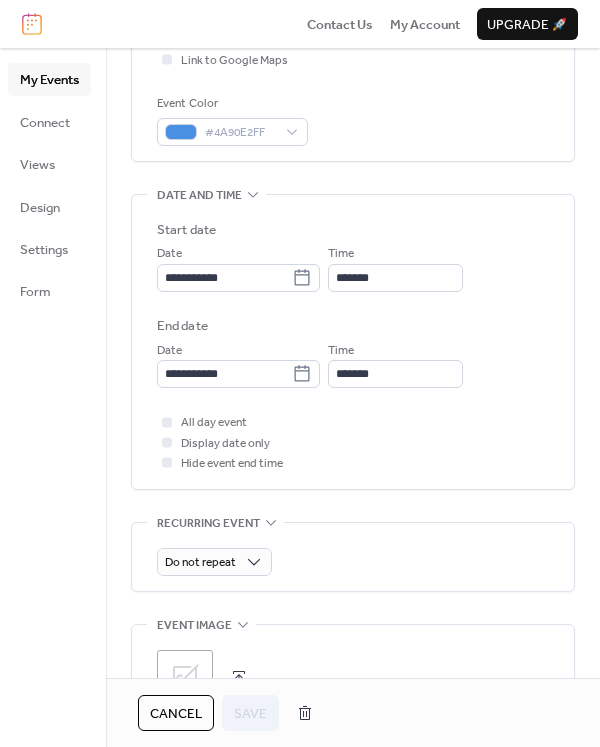 scroll, scrollTop: 500, scrollLeft: 0, axis: vertical 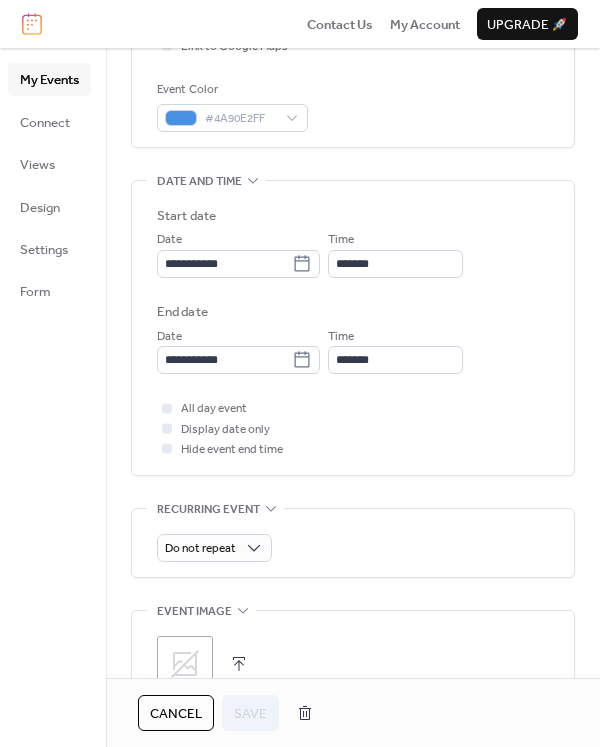 click on "All day event" at bounding box center [214, 409] 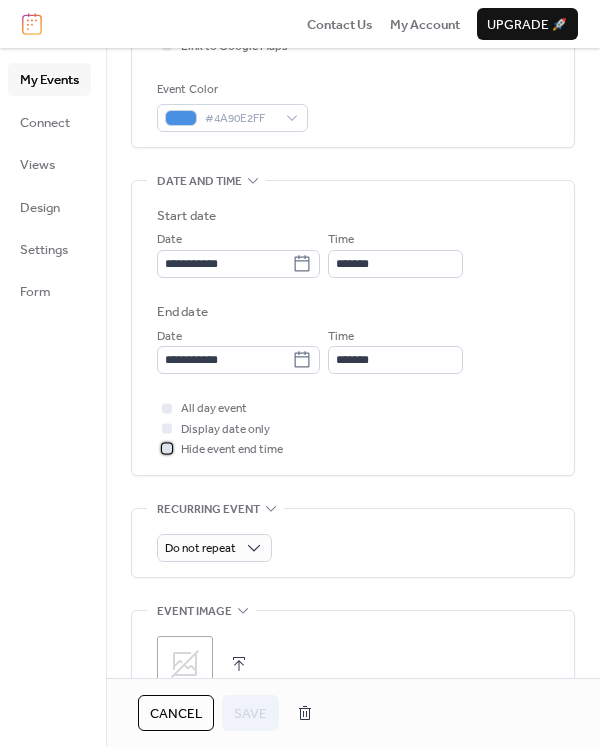 click 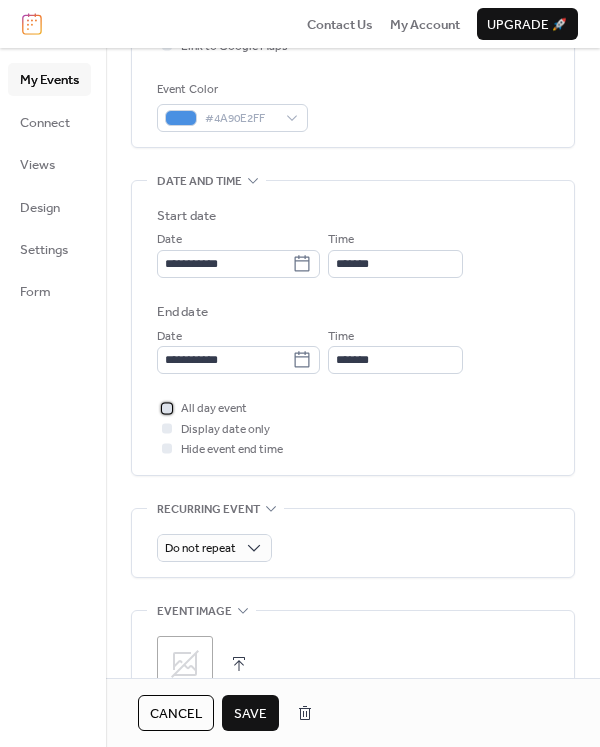 click at bounding box center [167, 408] 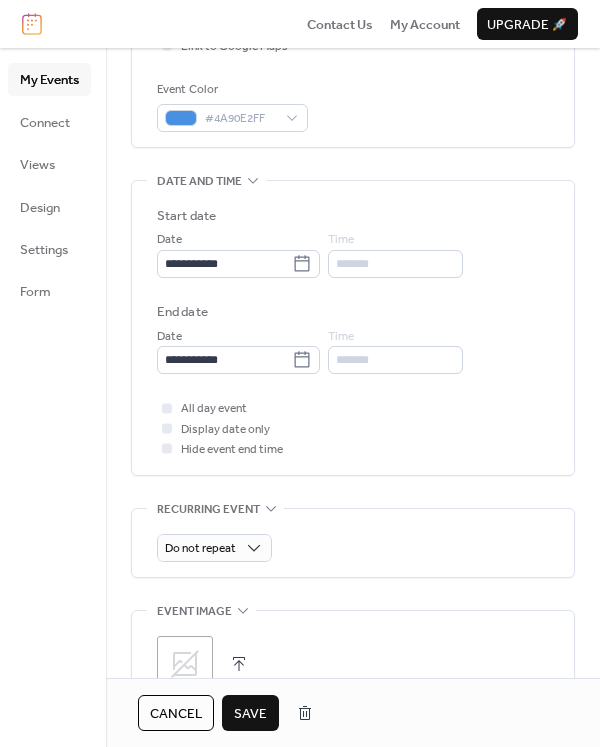 click on "*******" at bounding box center [395, 264] 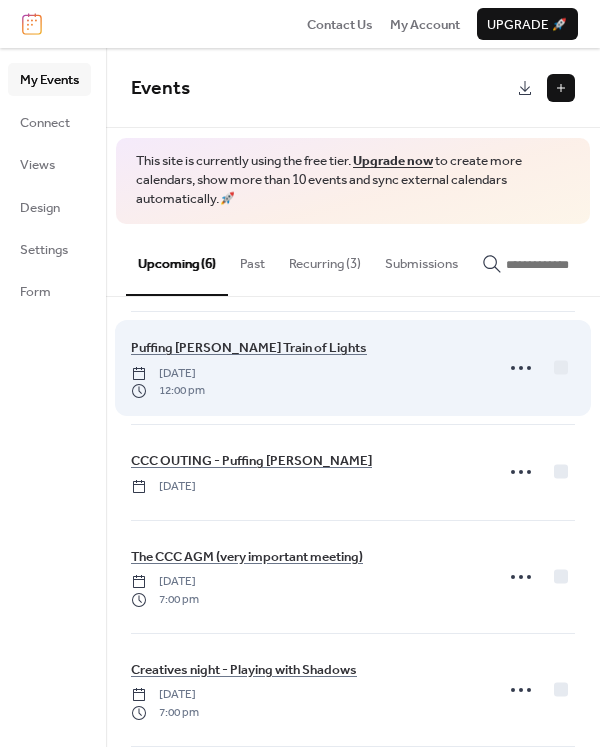 scroll, scrollTop: 200, scrollLeft: 0, axis: vertical 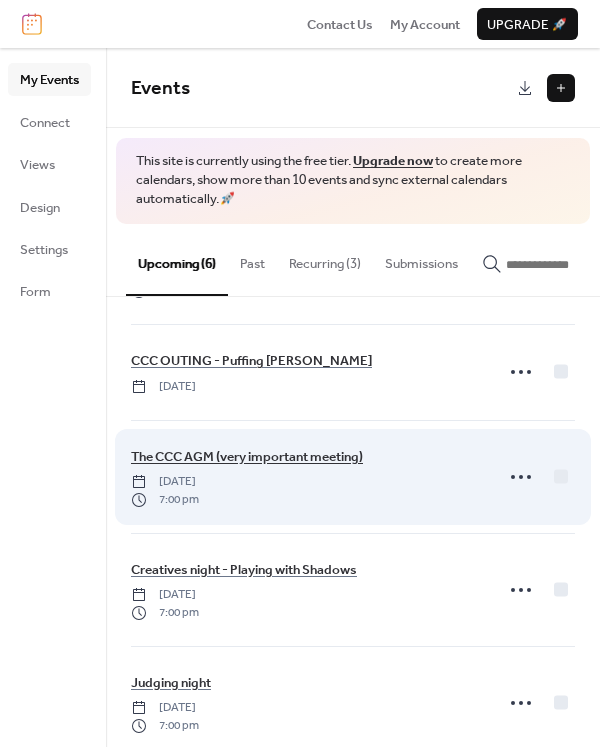 click on "The CCC AGM (very important meeting)" at bounding box center [247, 457] 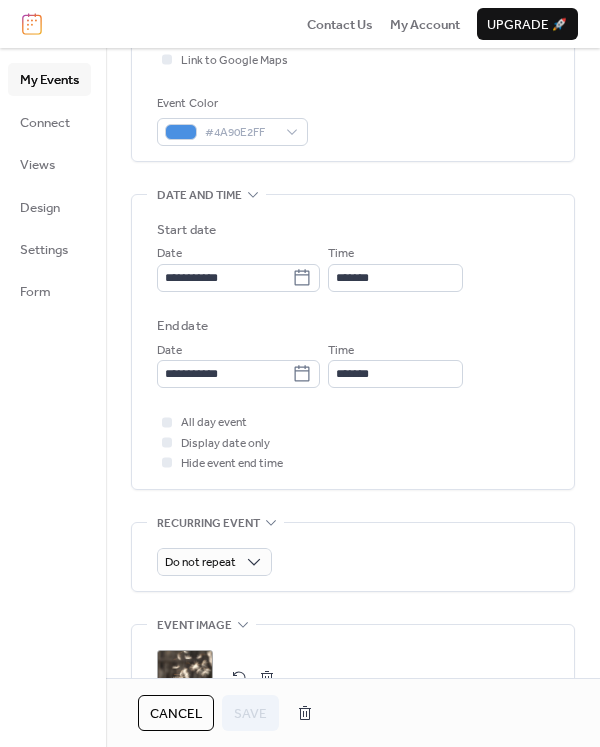 scroll, scrollTop: 500, scrollLeft: 0, axis: vertical 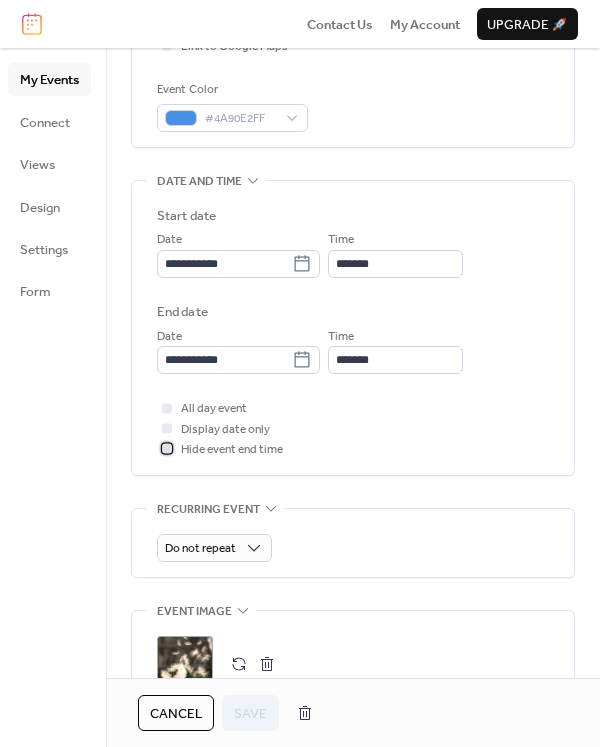 click at bounding box center (167, 449) 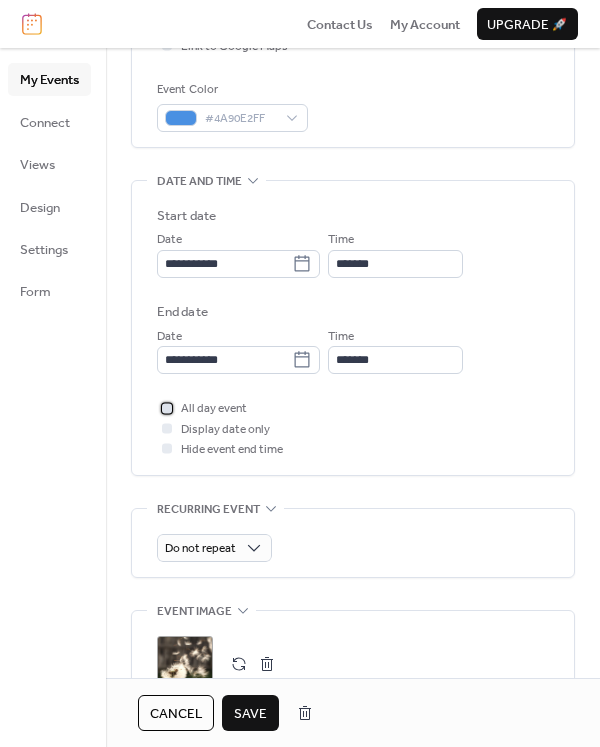 click at bounding box center (167, 408) 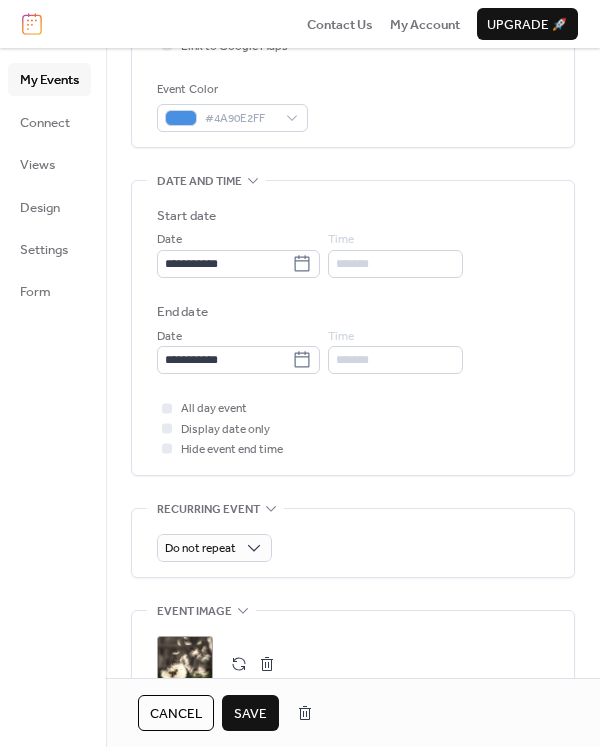 click on "Save" at bounding box center (250, 714) 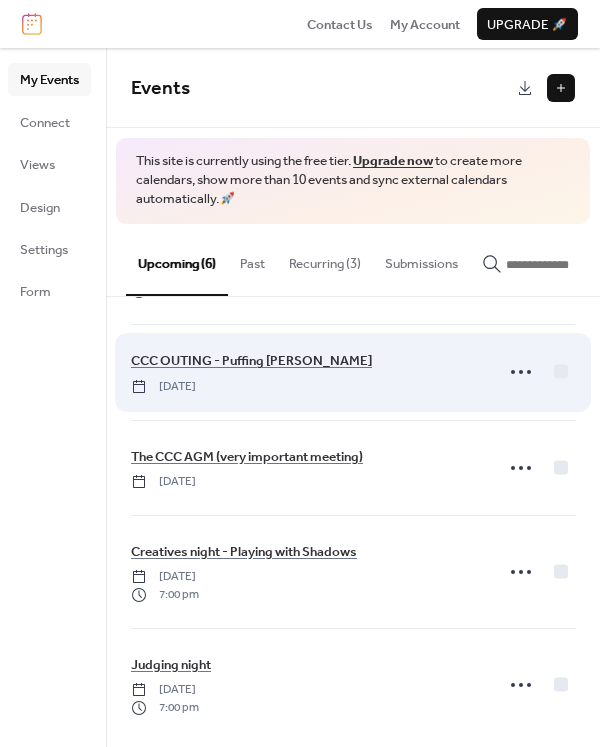 scroll, scrollTop: 220, scrollLeft: 0, axis: vertical 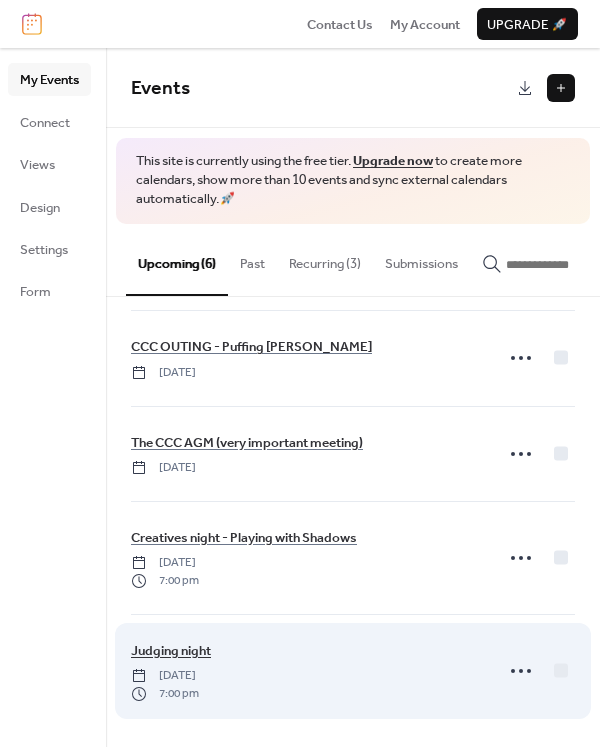click on "Judging night" at bounding box center [171, 651] 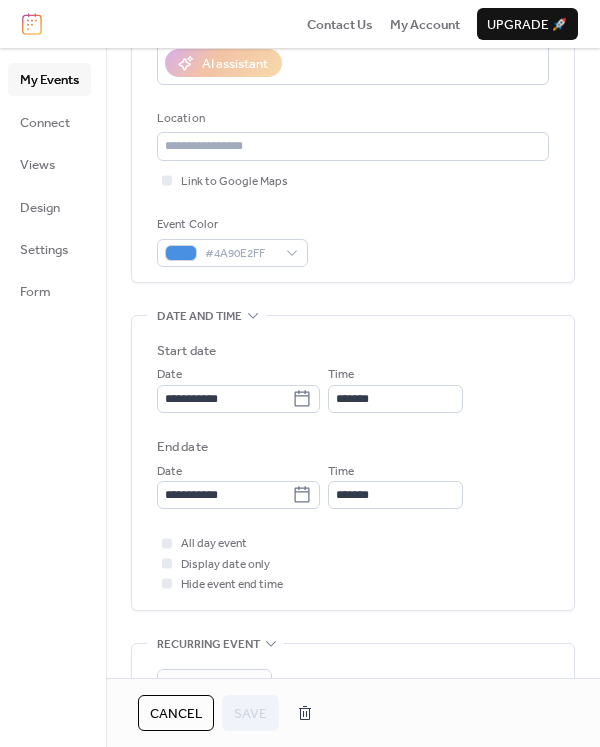 scroll, scrollTop: 400, scrollLeft: 0, axis: vertical 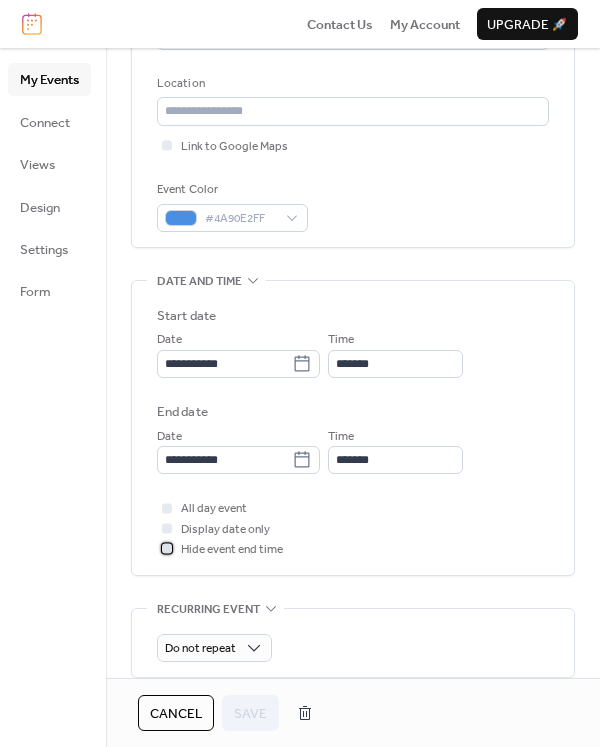 click at bounding box center [167, 549] 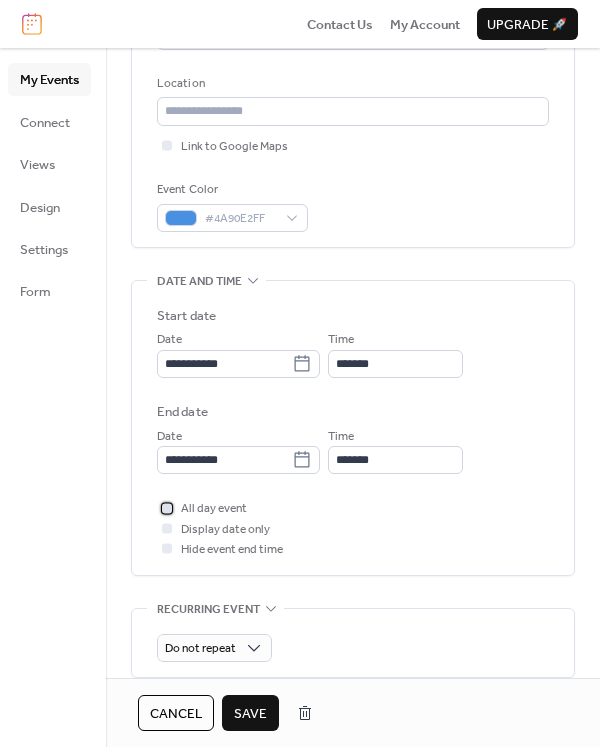 click at bounding box center (167, 508) 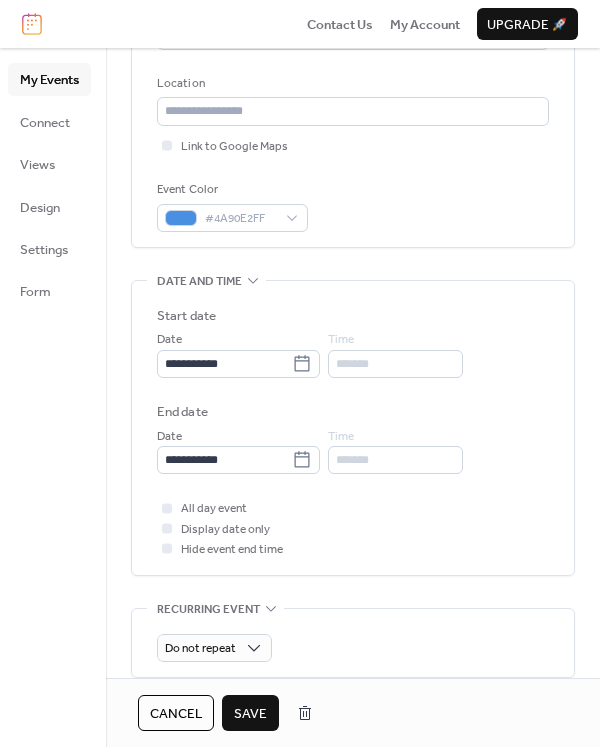 click on "Save" at bounding box center (250, 713) 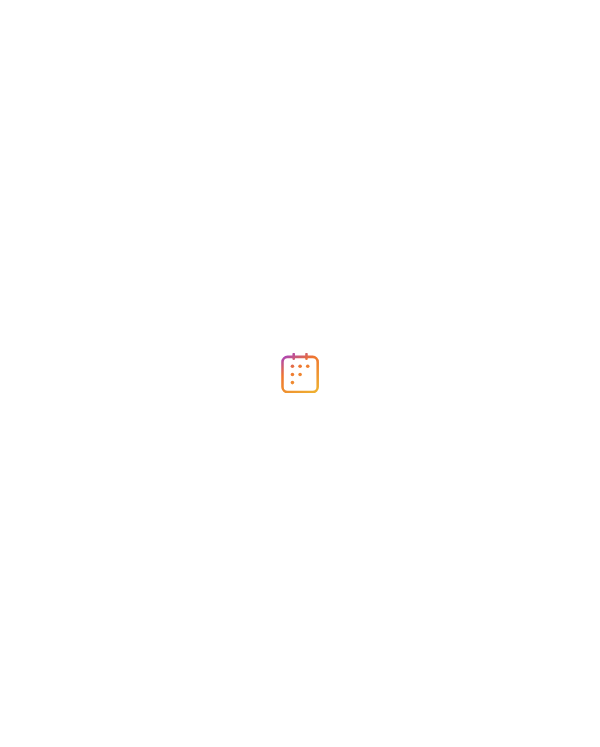 scroll, scrollTop: 0, scrollLeft: 0, axis: both 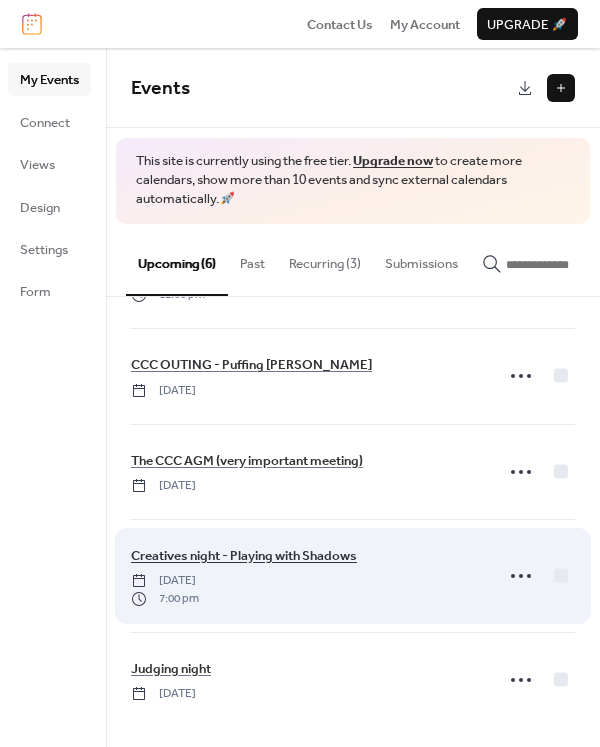 click on "Creatives night - Playing with Shadows" at bounding box center [244, 556] 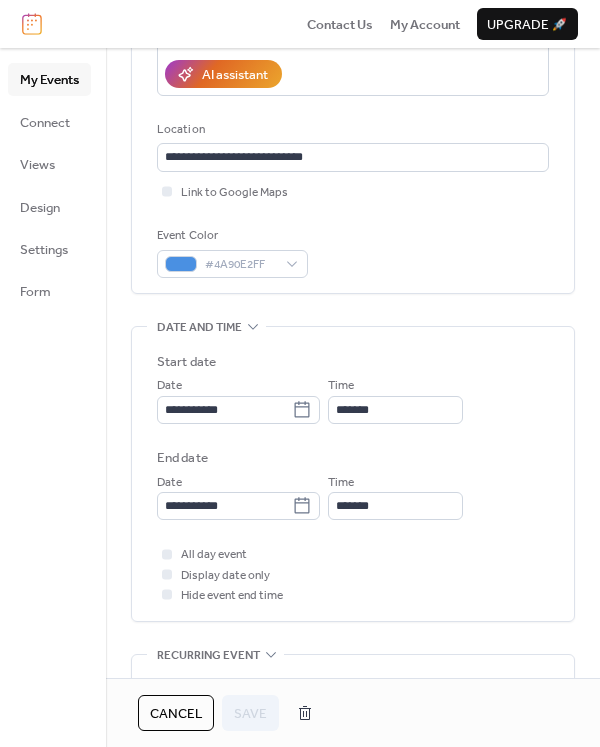 scroll, scrollTop: 500, scrollLeft: 0, axis: vertical 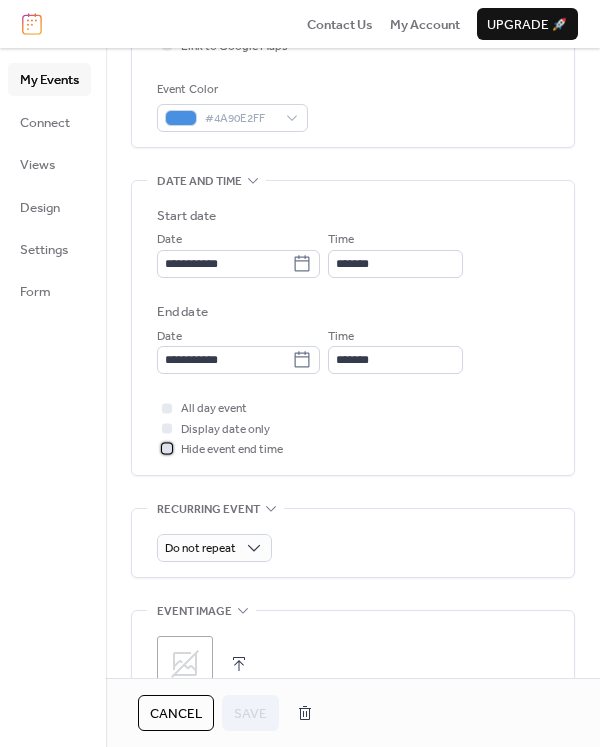 click on "Hide event end time" at bounding box center [232, 450] 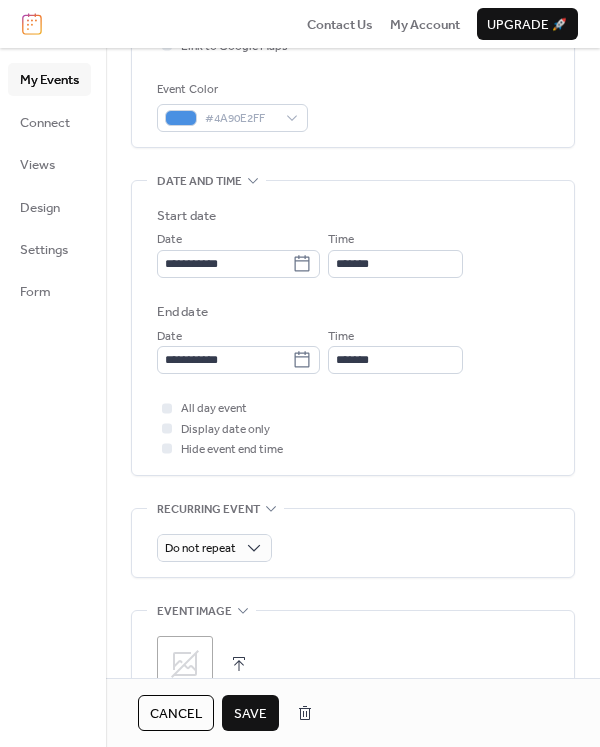 click on "**********" at bounding box center (353, 328) 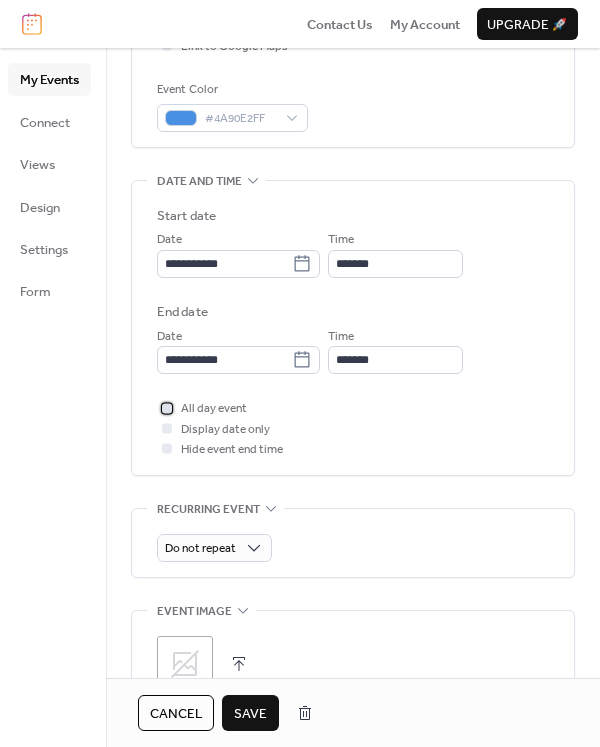 click at bounding box center [167, 408] 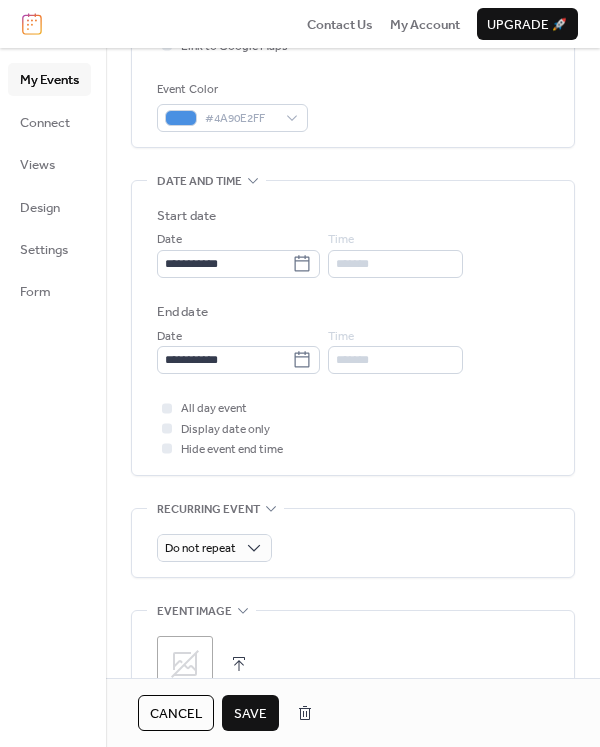 click on "Hide event end time" at bounding box center (232, 450) 